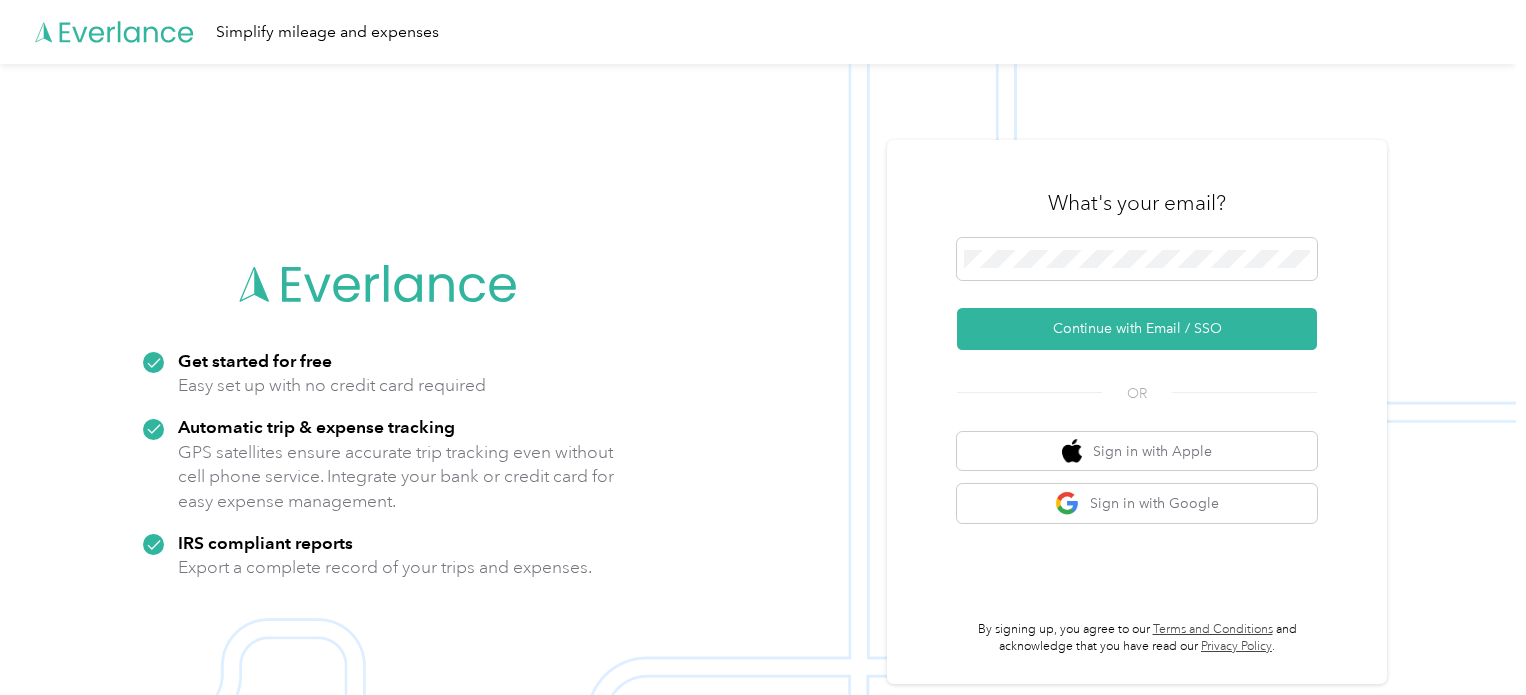 scroll, scrollTop: 0, scrollLeft: 0, axis: both 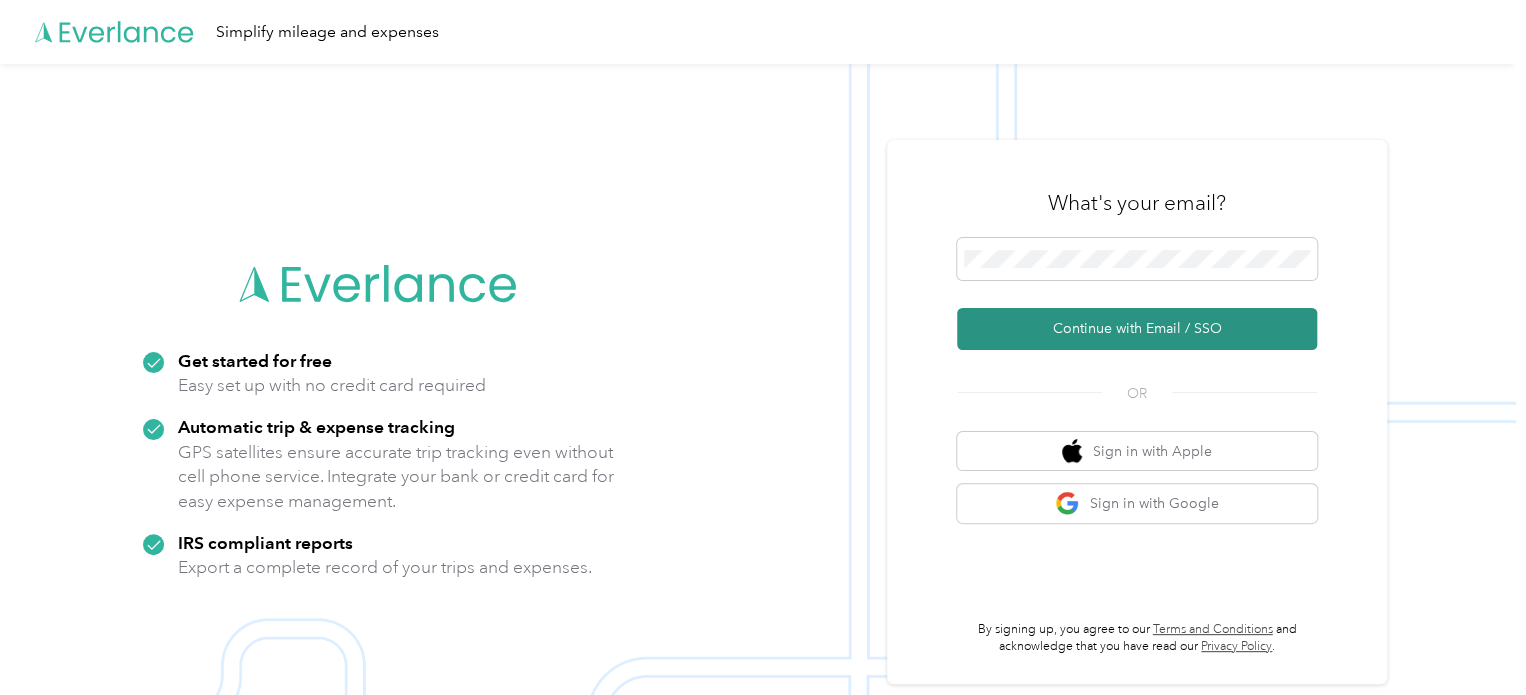 click on "Continue with Email / SSO" at bounding box center [1137, 329] 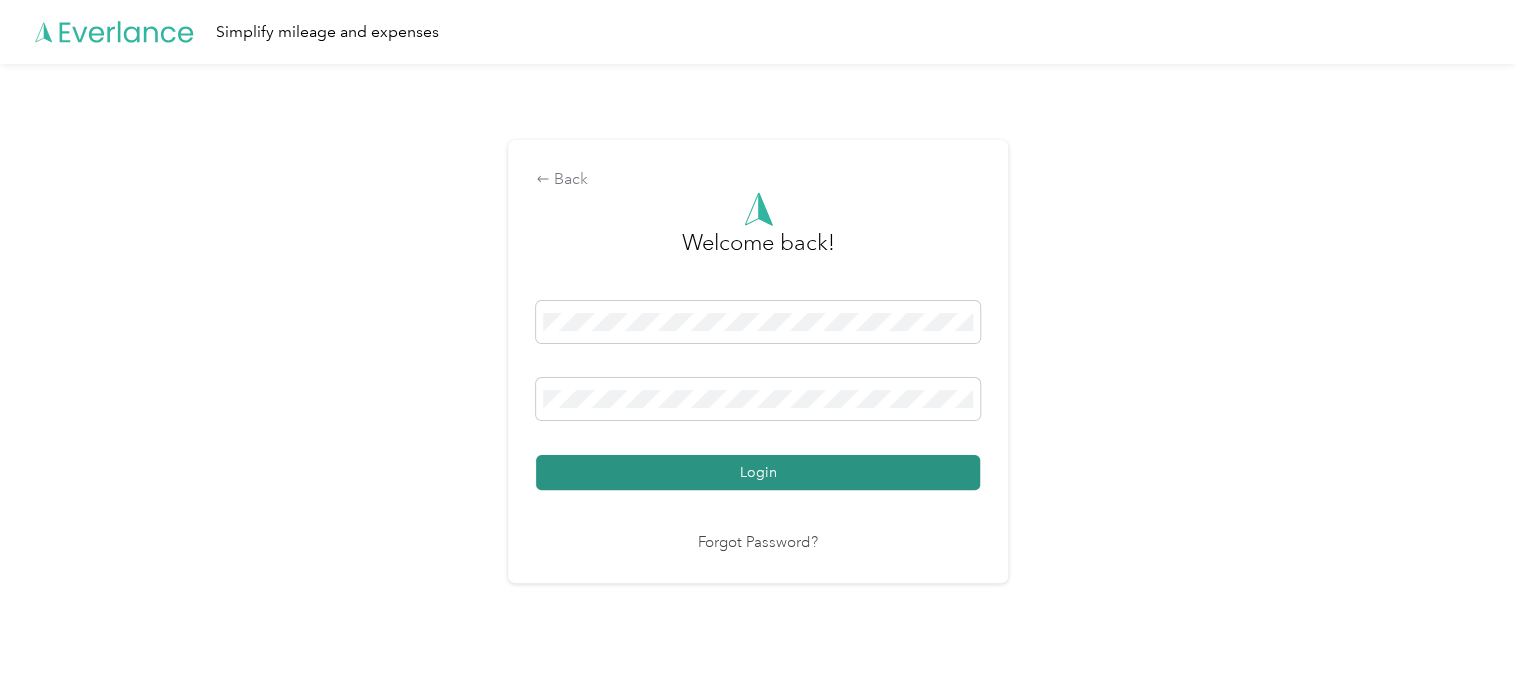 click on "Login" at bounding box center [758, 472] 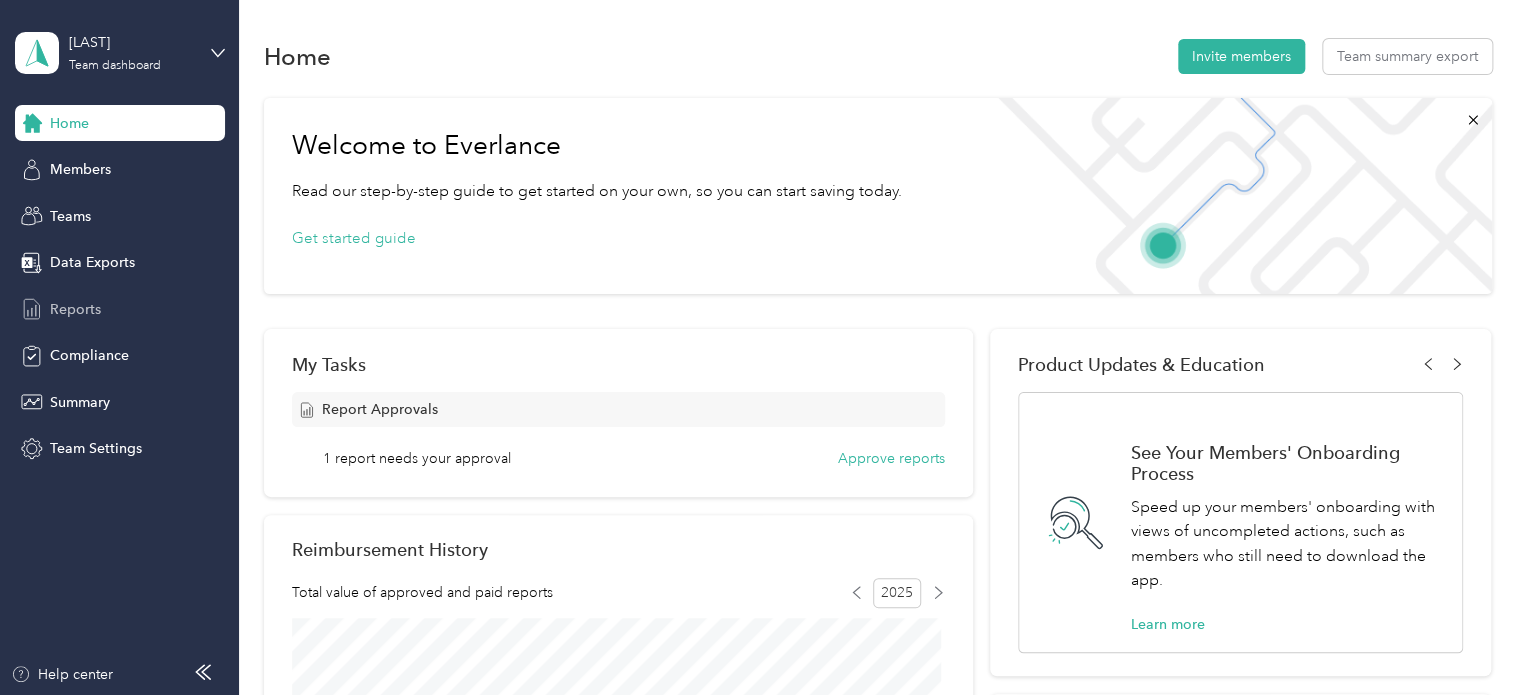 click on "Reports" at bounding box center (120, 309) 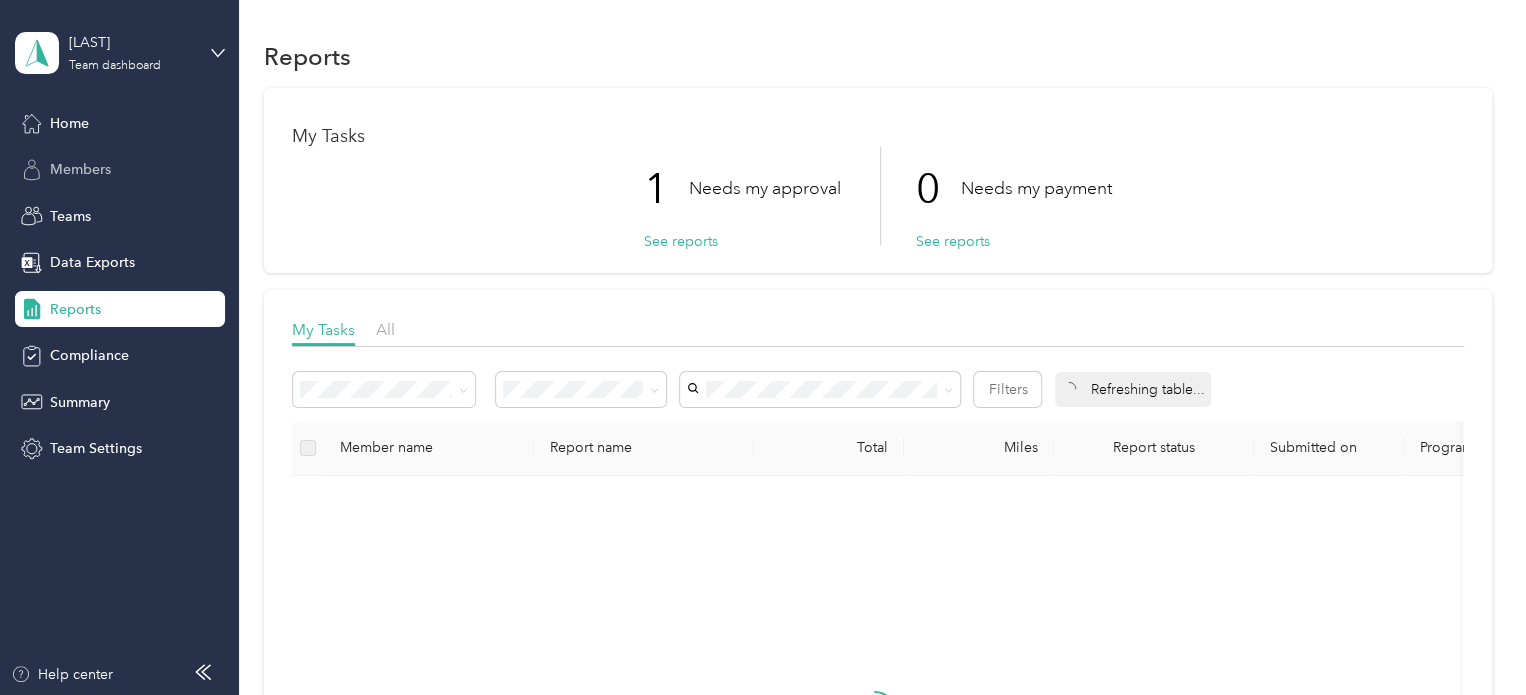 click on "Members" at bounding box center [80, 169] 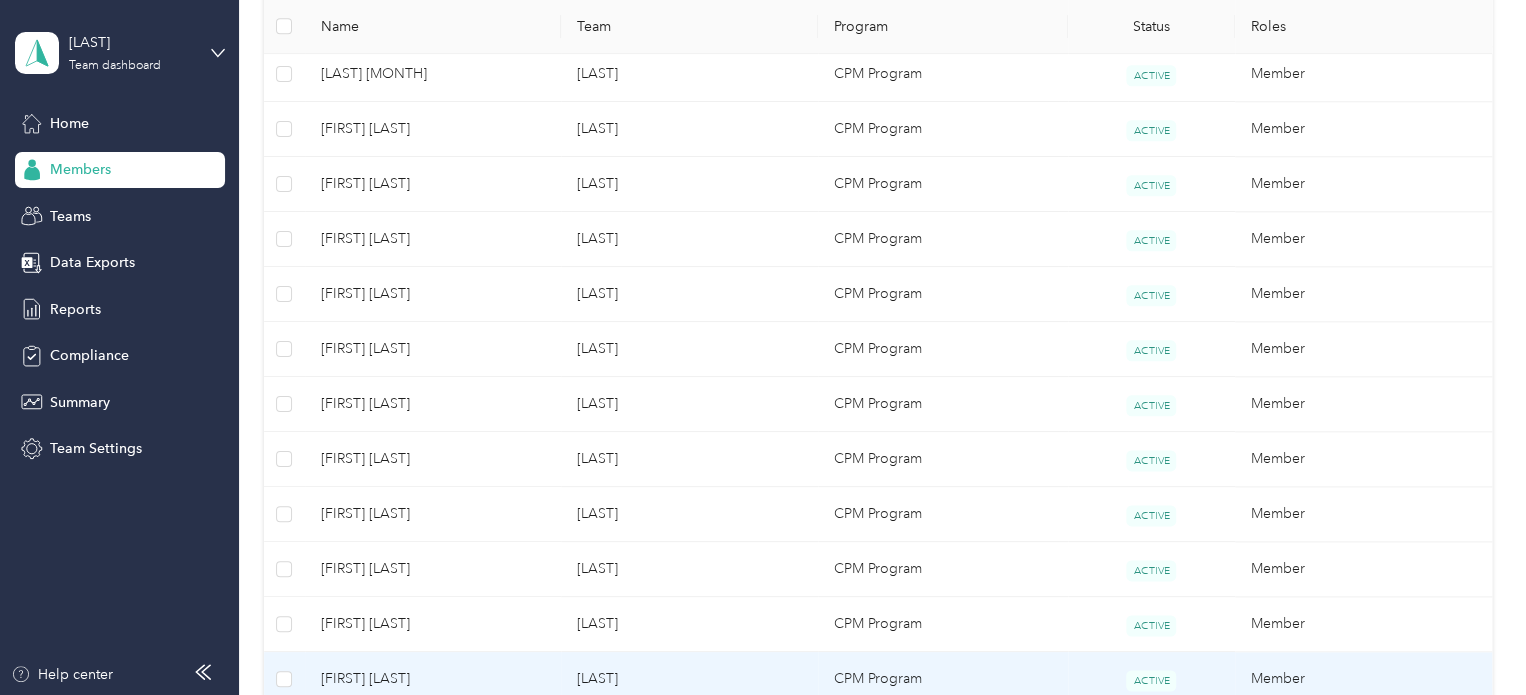 scroll, scrollTop: 979, scrollLeft: 0, axis: vertical 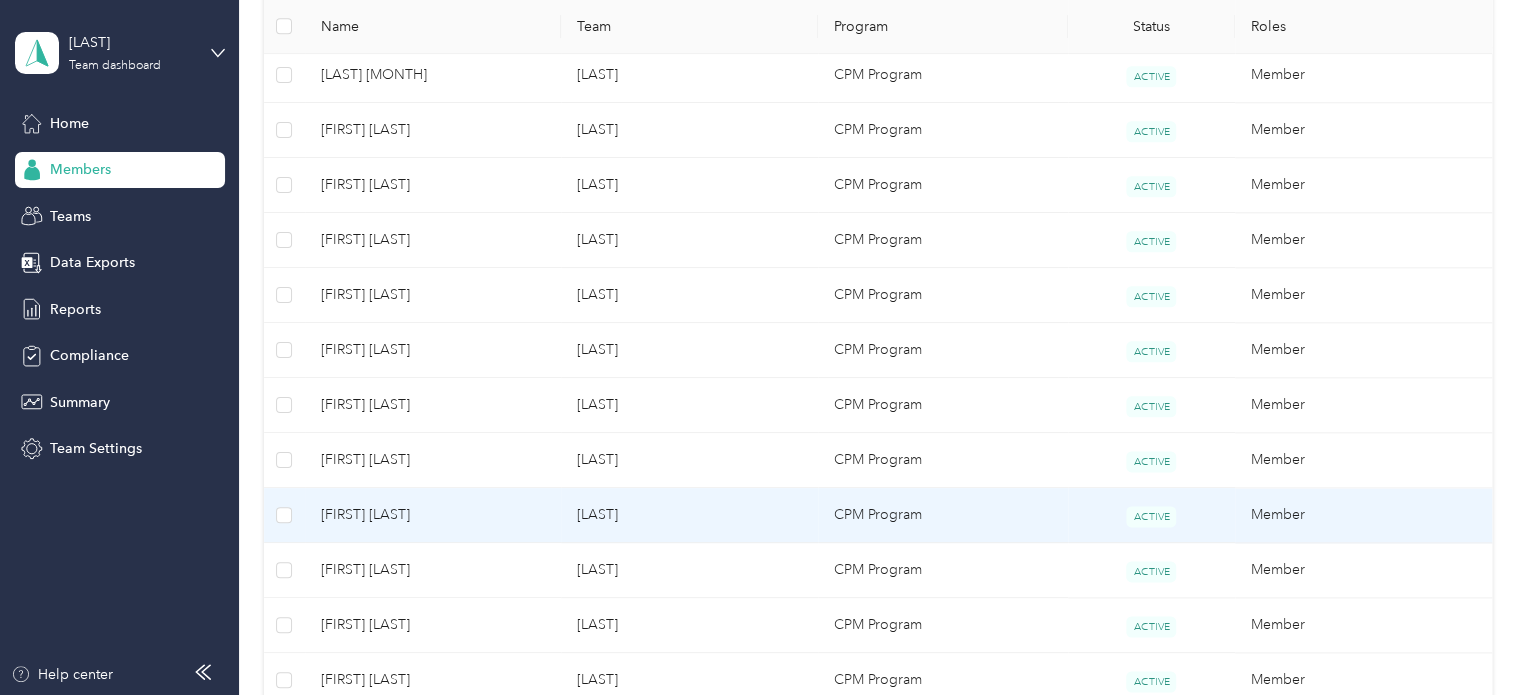 click on "[FIRST] [LAST]" at bounding box center (433, 515) 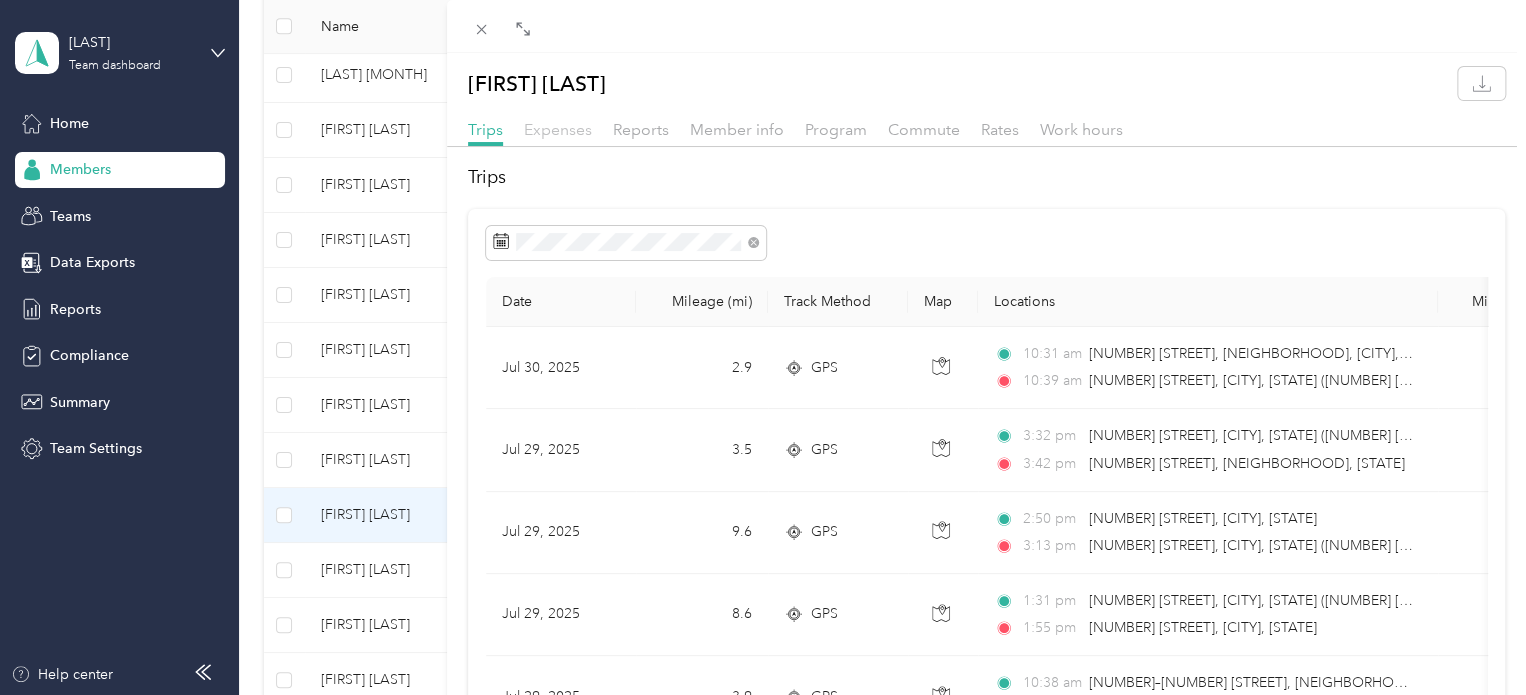 click on "Expenses" at bounding box center [558, 129] 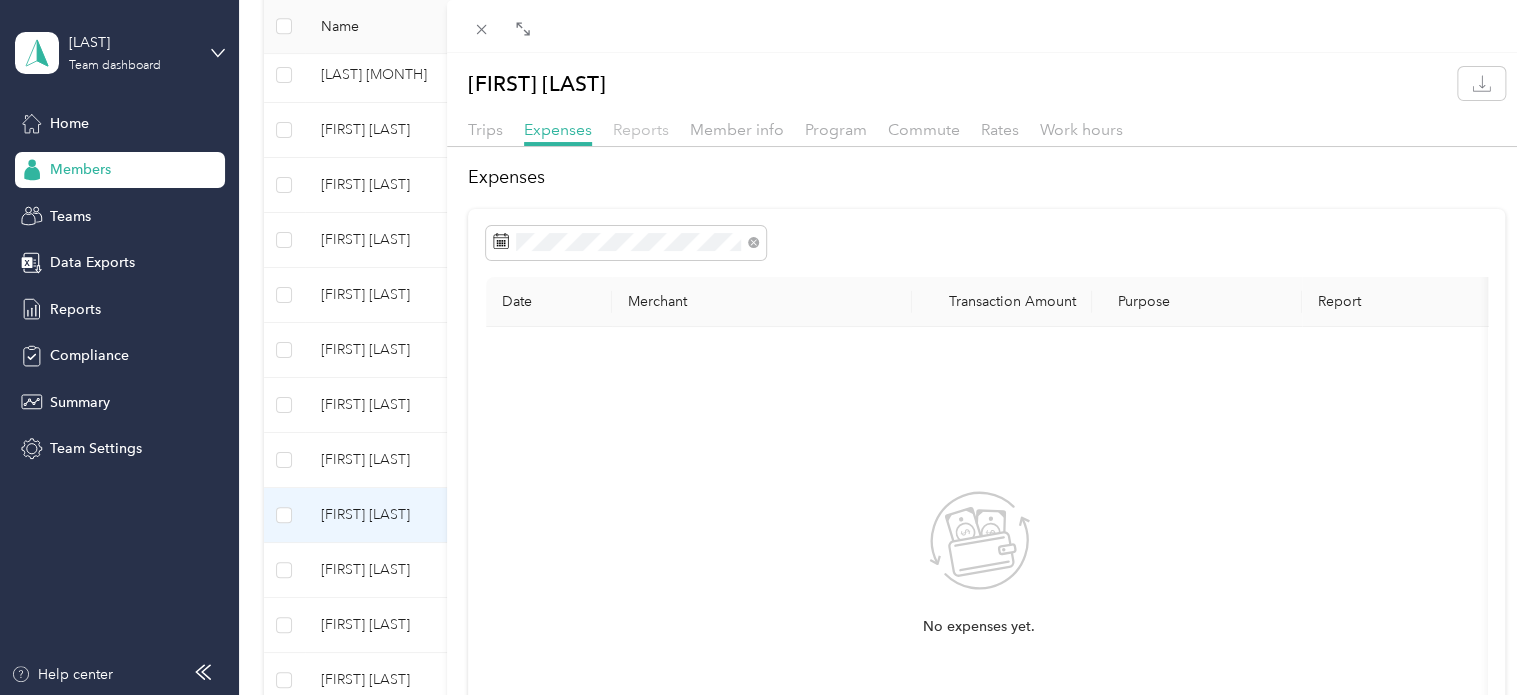 click on "Reports" at bounding box center [641, 129] 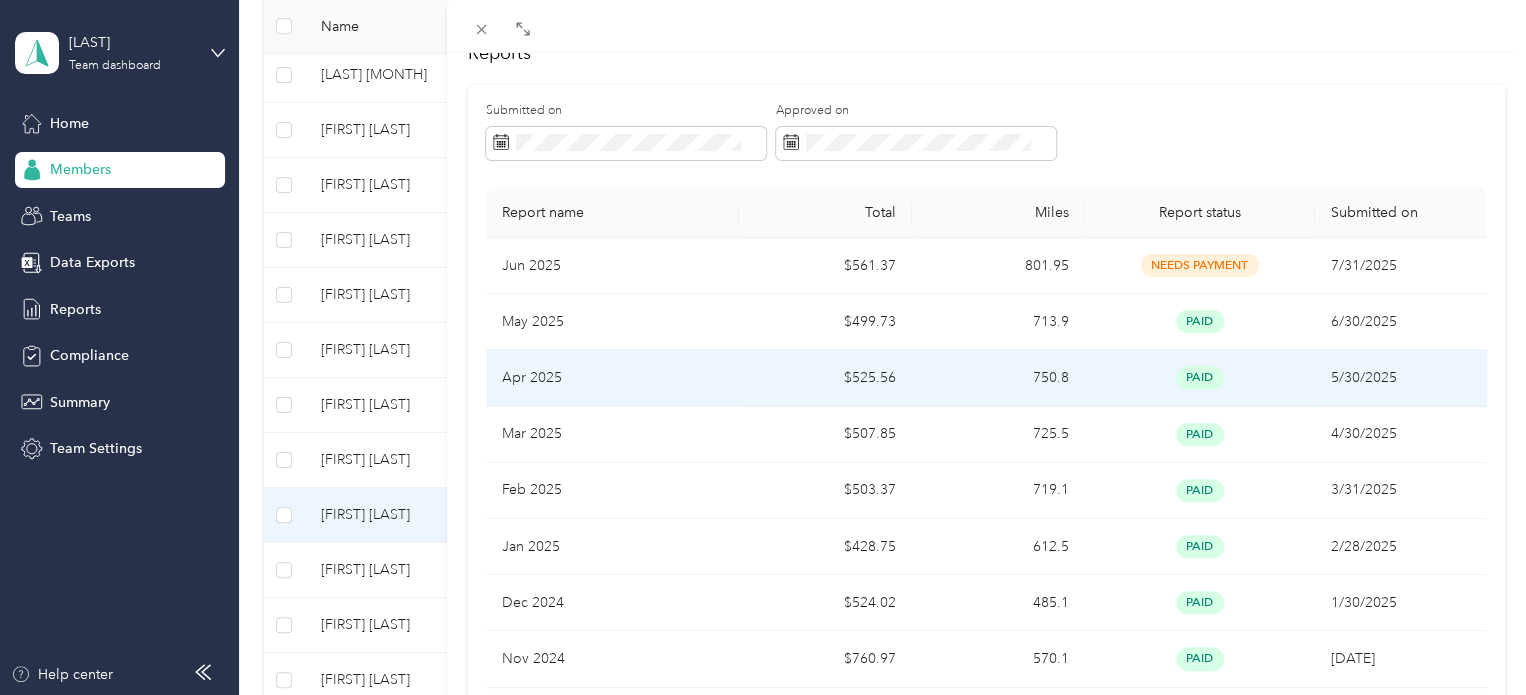 scroll, scrollTop: 124, scrollLeft: 0, axis: vertical 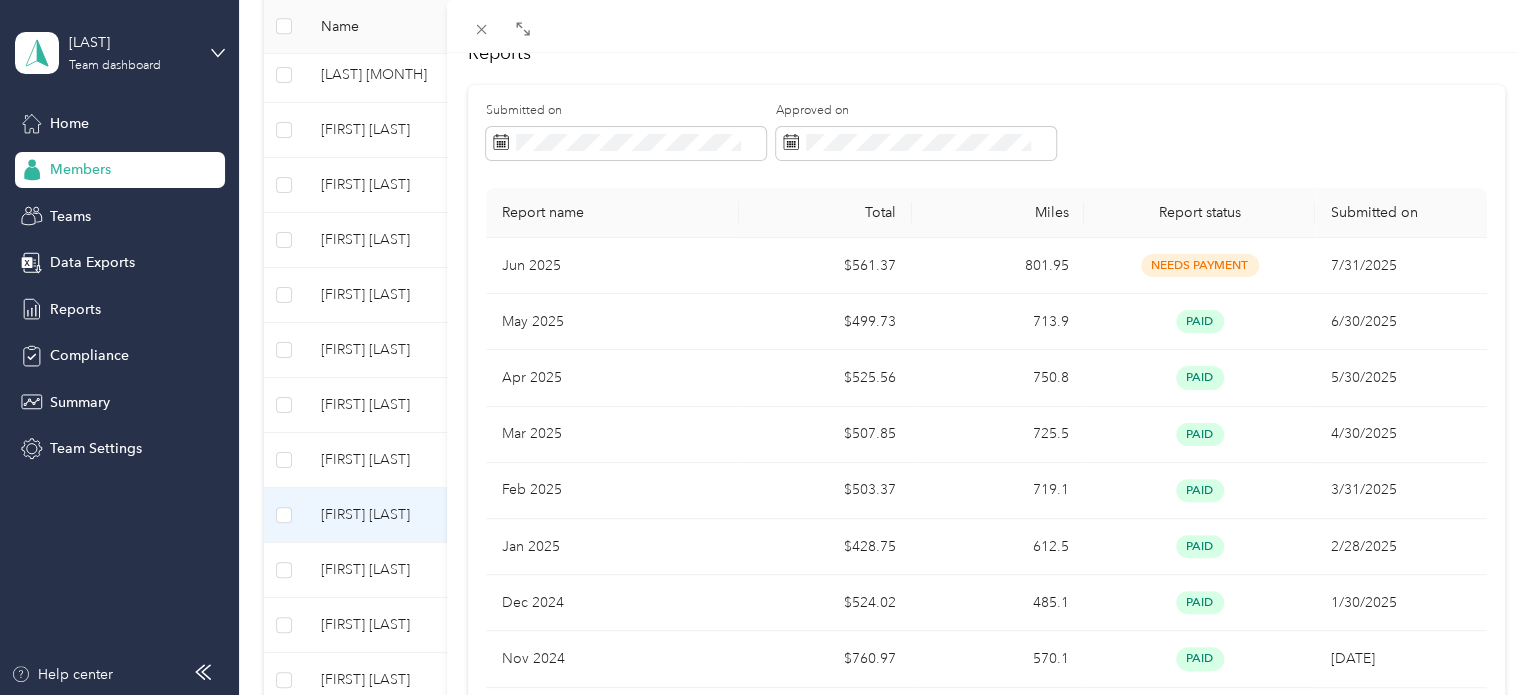 click on "[FIRST] [LAST] Trips Expenses Reports Member info Program Commute Rates Work hours Reports Submitted on Approved on Report name Total Miles Report status Submitted on Jun 2025 $561.37 801.95 needs payment 7/31/2025 May 2025 $499.73 713.9 paid 6/30/2025 Apr 2025 $525.56 750.8 paid 5/30/2025 Mar 2025 $507.85 725.5 paid 4/30/2025 Feb 2025 $503.37 719.1 paid 3/31/2025 Jan 2025 $428.75 612.5 paid 2/28/2025 Dec 2024 $524.02 485.1 paid 1/30/2025 Nov 2024 $760.97 570.1 paid 12/19/2024 Oct 2024 $396.84 592.3 paid 11/26/2024 Sept - Oct 2024 $729.46 538 paid 10/30/2024 Aug 2024 $424.71 633.9 paid 9/30/2024 Jul 2024 $435.70 650.3 paid 8/29/2024 Jun 2024 $323.95 483.5 paid 7/30/2024 May 2024 $441.60 659.1 paid 6/28/2024 Apr 2024 $349.87 522.2 paid 5/30/2024 Mar 2024 $269.34 402 paid 4/30/2024 Nov 2023 $399.00 0 paid 12/31/2023 Nov 2023 $451.69 1,502.6 paid 12/27/2023 Oct 2023 $261.93 930.9 paid 11/3/2023 Aug 2023 $554.65 1,667.9 paid 9/25/2023 Sep 2023 $433.61 1,415.9 paid 10/13/2023 July 2023 $393.61 1" at bounding box center (763, 347) 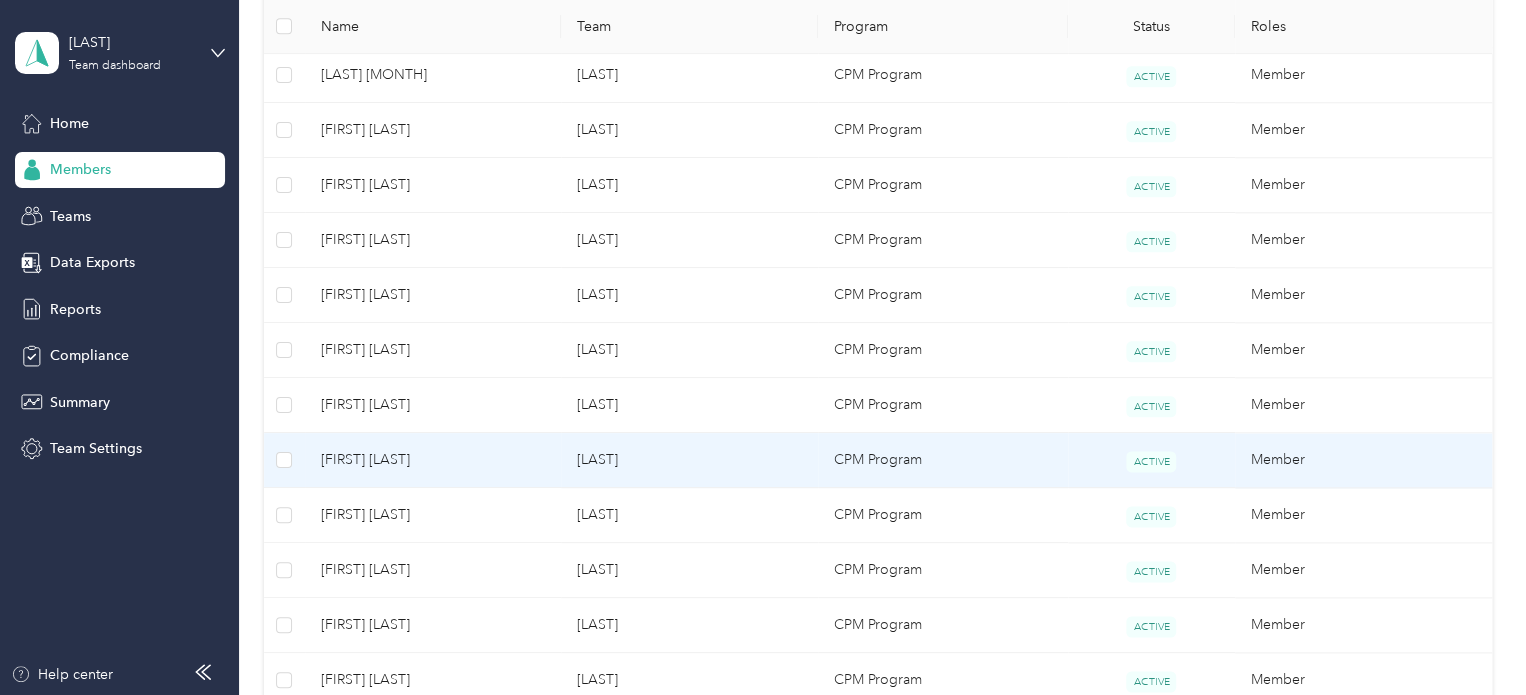 click on "[FIRST] [LAST]" at bounding box center (433, 460) 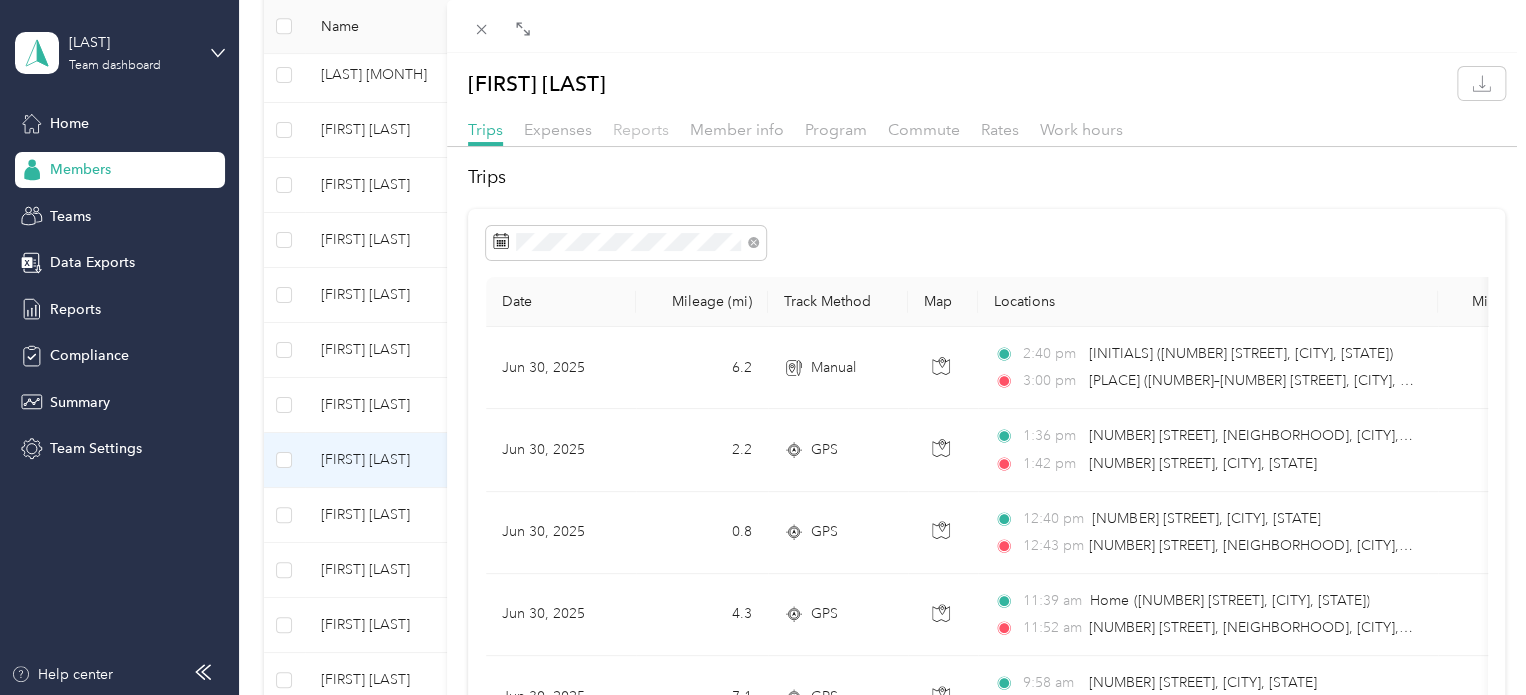 click on "Reports" at bounding box center (641, 129) 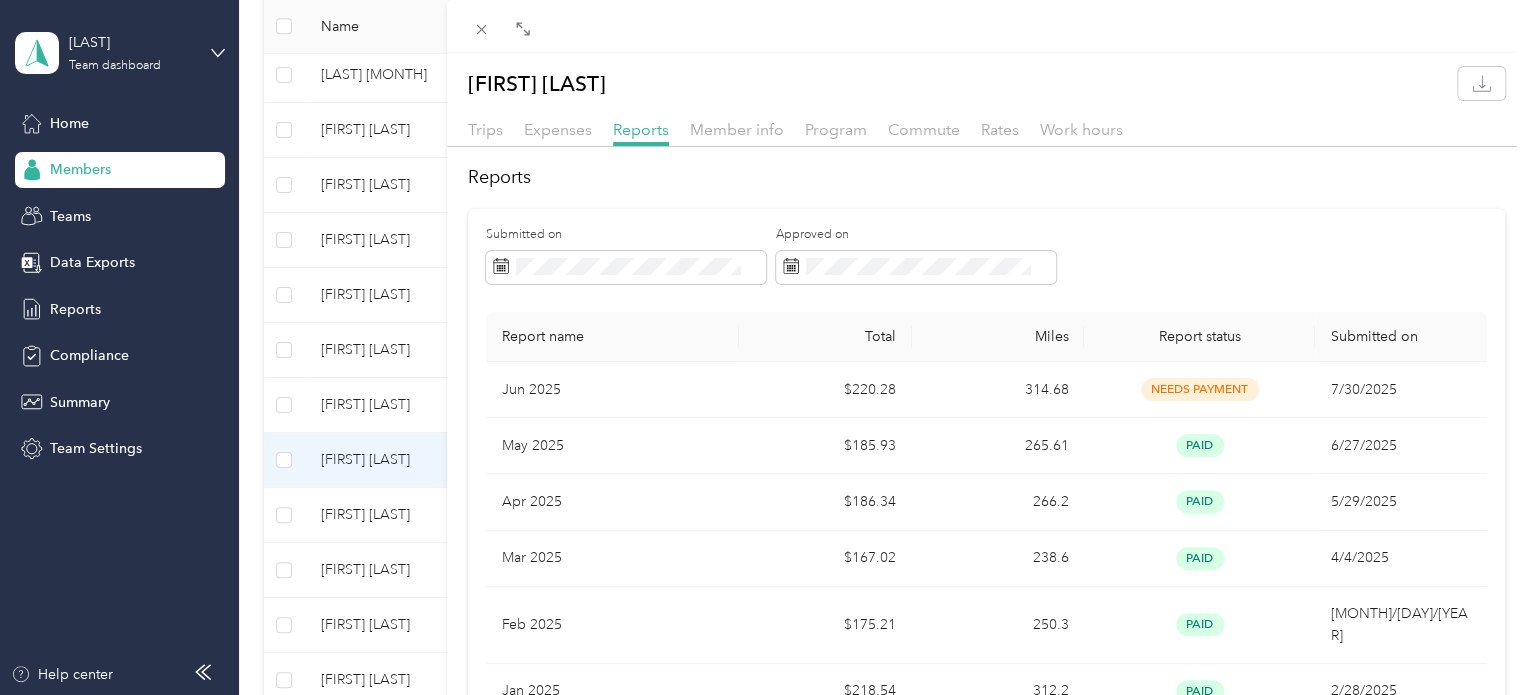 click on "[FIRST] [LAST] Trips Expenses Reports Member info Program Commute Rates Work hours Reports Submitted on Approved on Report name Total Miles Report status Submitted on [MONTH] [YEAR] $[PRICE] [NUMBER] paid [MONTH]/[DAY]/[YEAR] [MONTH] [YEAR] $[PRICE] [NUMBER] paid [MONTH]/[DAY]/[YEAR] [MONTH] [YEAR] $[PRICE] [NUMBER] paid [MONTH]/[DAY]/[YEAR] [MONTH] [YEAR] $[PRICE] [NUMBER] paid [MONTH]/[DAY]/[YEAR] [MONTH] [YEAR] $[PRICE] [NUMBER] paid [MONTH]/[DAY]/[YEAR] [MONTH] [YEAR] $[PRICE] [NUMBER] paid [MONTH]/[DAY]/[YEAR] Pd Course $[PRICE] paid [ID] $[PRICE] paid [ID] [MONTH] [YEAR] $[PRICE] [NUMBER] paid [MONTH]/[DAY]/[YEAR] [MONTH] [YEAR] $[PRICE] [NUMBER] paid [MONTH]/[DAY]/[YEAR] [MONTH] [YEAR] $[PRICE] [NUMBER] paid [MONTH]/[DAY]/[YEAR] [MONTH] [YEAR] $[PRICE] [NUMBER] paid [MONTH]/[DAY]/[YEAR] Dir Floortime $[PRICE] [MONTH] [YEAR] $[PRICE] [NUMBER] paid [MONTH]/[DAY]/[YEAR] [MONTH] [YEAR] $[PRICE] [NUMBER] paid [MONTH]/[DAY]/[YEAR] [MONTH] [YEAR] $[PRICE] paid [MONTH]/[DAY]/[YEAR] [MONTH] [YEAR] $[PRICE] [NUMBER] paid [MONTH]/[DAY]/[YEAR] [MONTH] [YEAR] $[PRICE] [NUMBER] paid [MONTH]/[DAY]/[YEAR] Summit Membership $[PRICE] [MONTH] [YEAR] $[PRICE] [NUMBER] paid [MONTH]/[DAY]/[YEAR] [MONTH] [YEAR] $[PRICE] [NUMBER] paid [MONTH]/[DAY]/[YEAR]" at bounding box center [763, 347] 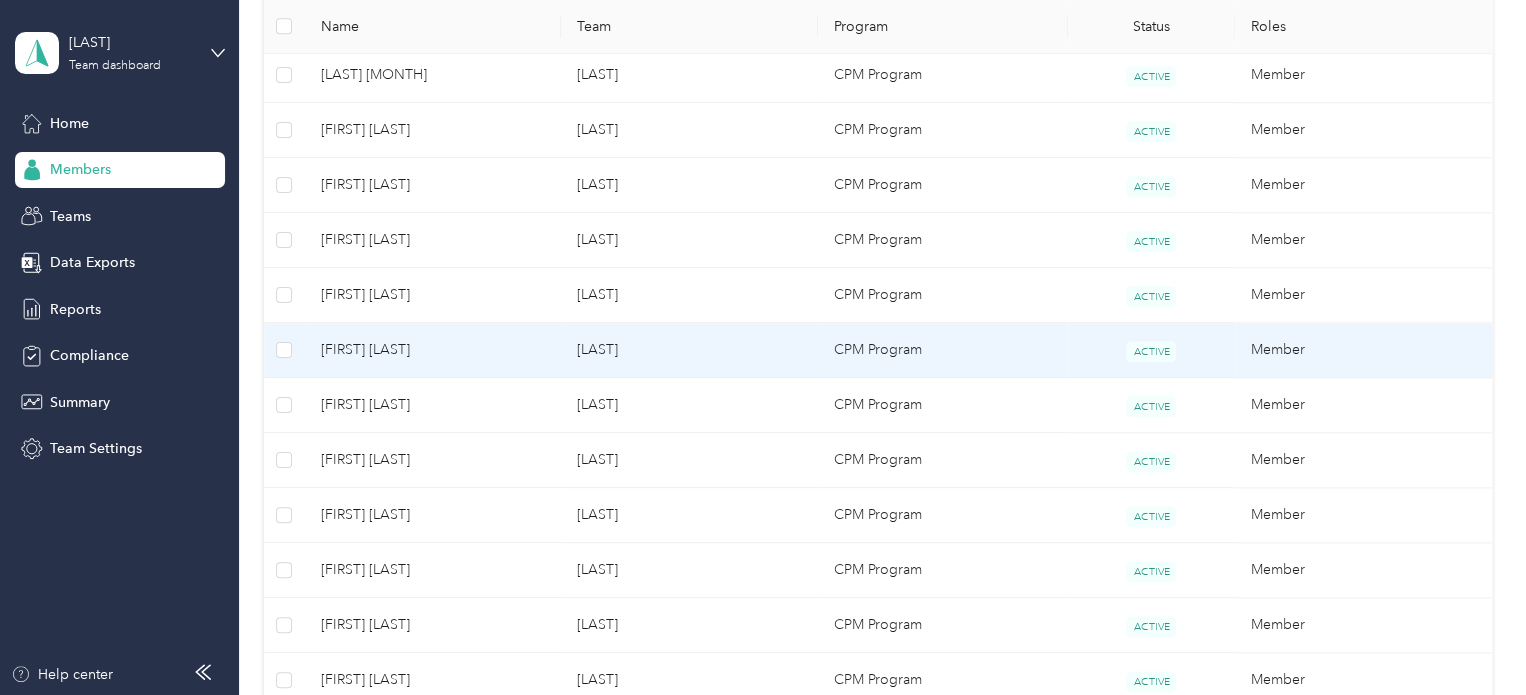 click on "[FIRST] [LAST]" at bounding box center (433, 350) 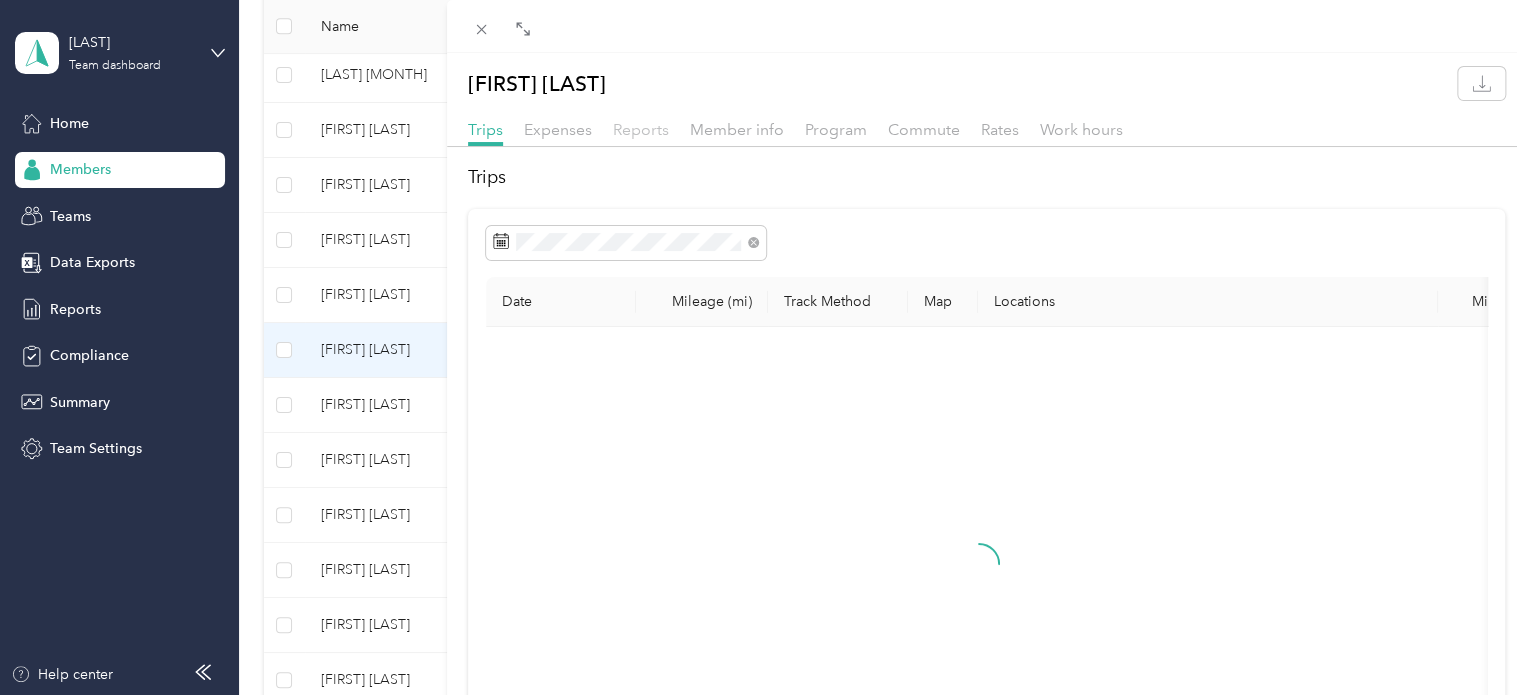 click on "Reports" at bounding box center (641, 129) 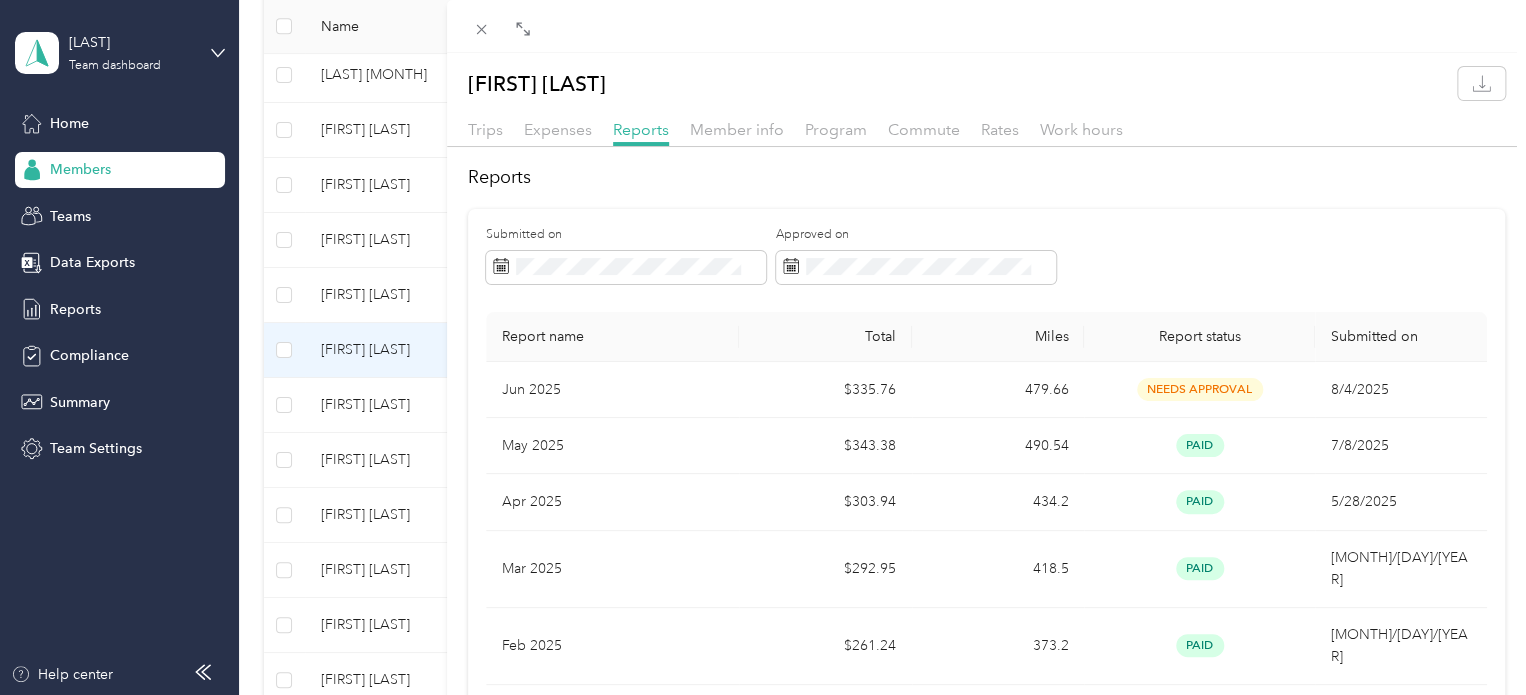 click on "[FIRST] [LAST] Trips Expenses Reports Member info Program Commute Rates Work hours Reports Submitted on Approved on Report name Total Miles Report status Submitted on [MONTH] [YEAR] $[PRICE] [NUMBER] needs approval [MONTH]/[DAY]/[YEAR] [MONTH] [YEAR] $[PRICE] [NUMBER] paid [MONTH]/[DAY]/[YEAR] [MONTH] [YEAR] $[PRICE] [NUMBER] paid [MONTH]/[DAY]/[YEAR] [MONTH] [YEAR] $[PRICE] [NUMBER] paid [MONTH]/[DAY]/[YEAR] [MONTH] [YEAR] $[PRICE] [NUMBER] paid [MONTH]/[DAY]/[YEAR] [MONTH] [YEAR] $[PRICE] [NUMBER] paid [MONTH]/[DAY]/[YEAR] [MONTH] [YEAR] $[PRICE] [NUMBER] paid [MONTH]/[DAY]/[YEAR] [MONTH] Mileage $[PRICE] [NUMBER] paid [MONTH]/[DAY]/[YEAR] [MONTH] $[PRICE] [NUMBER] paid [MONTH]/[DAY]/[YEAR] [MONTH] [YEAR] $[PRICE] [NUMBER] paid [MONTH]/[DAY]/[YEAR] [MONTH] [YEAR] $[PRICE] [NUMBER] paid [MONTH]/[DAY]/[YEAR] [MONTH] [YEAR] $[PRICE] [NUMBER] paid [MONTH]/[DAY]/[YEAR] [MONTH] [YEAR] $[PRICE] [NUMBER] paid [MONTH]/[DAY]/[YEAR] [MONTH] Ccbdd $[PRICE] [NUMBER] paid [MONTH]/[DAY]/[YEAR] [MONTH] [YEAR] $[PRICE] [NUMBER] paid [MONTH]/[DAY]/[YEAR] [MONTH] [YEAR] $[PRICE] [NUMBER] paid [MONTH]/[DAY]/[YEAR] [MONTH] [YEAR] $[PRICE] [NUMBER] paid [MONTH]/[DAY]/[YEAR] [MONTH] [YEAR] $[PRICE] [NUMBER] paid [MONTH]/[DAY]/[YEAR] [MONTH] [YEAR] $[PRICE] [NUMBER] paid [MONTH]/[DAY]/[YEAR] [MONTH] [YEAR] $[PRICE] [NUMBER] paid [MONTH]/[DAY]/[YEAR] [MONTH] [YEAR] $[PRICE] [NUMBER] paid [MONTH]/[DAY]/[YEAR] [MONTH] [YEAR] $[PRICE] [NUMBER] paid [MONTH]/[DAY]/[YEAR] [MONTH] [YEAR] $[PRICE] [NUMBER] paid [MONTH]/[DAY]/[YEAR] [MONTH] [YEAR] $[PRICE] [NUMBER] paid [MONTH]/[DAY]/[YEAR]" at bounding box center [763, 347] 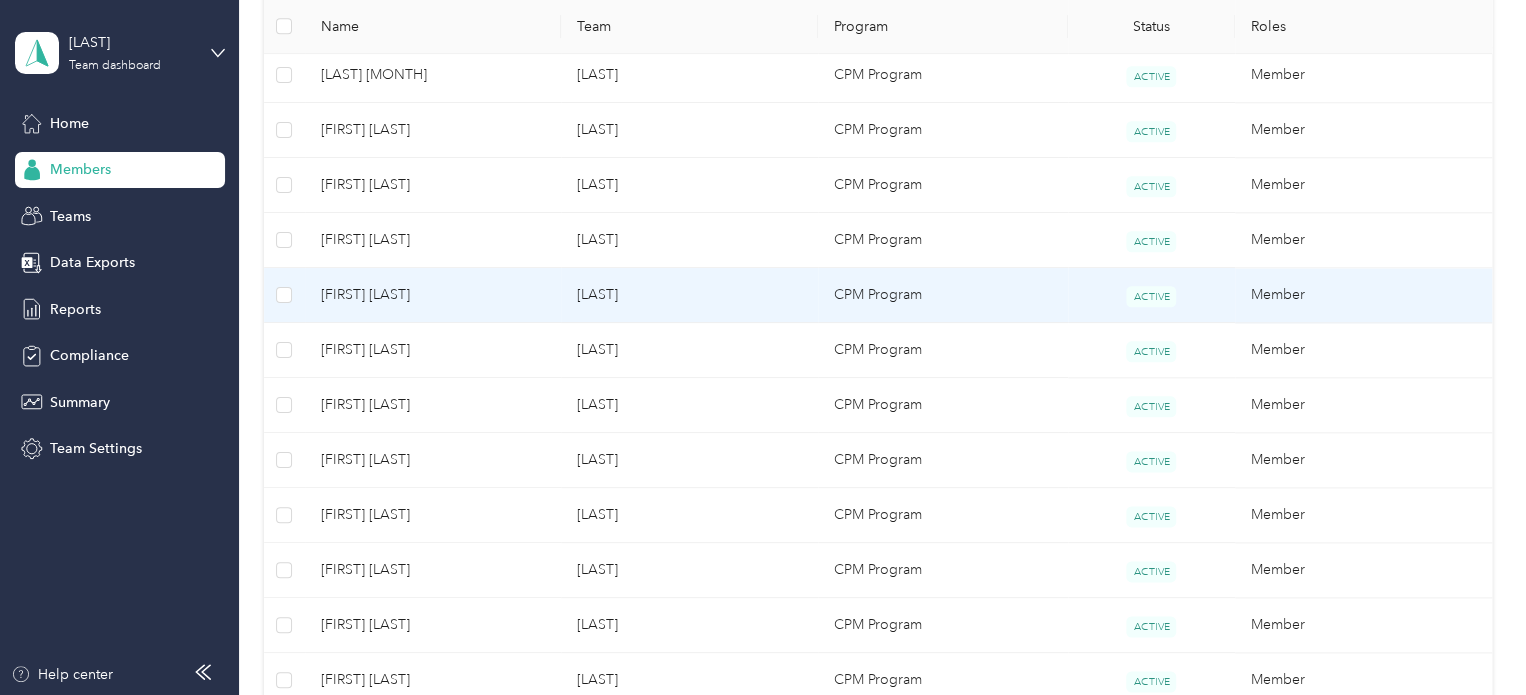 click on "[FIRST] [LAST]" at bounding box center [433, 295] 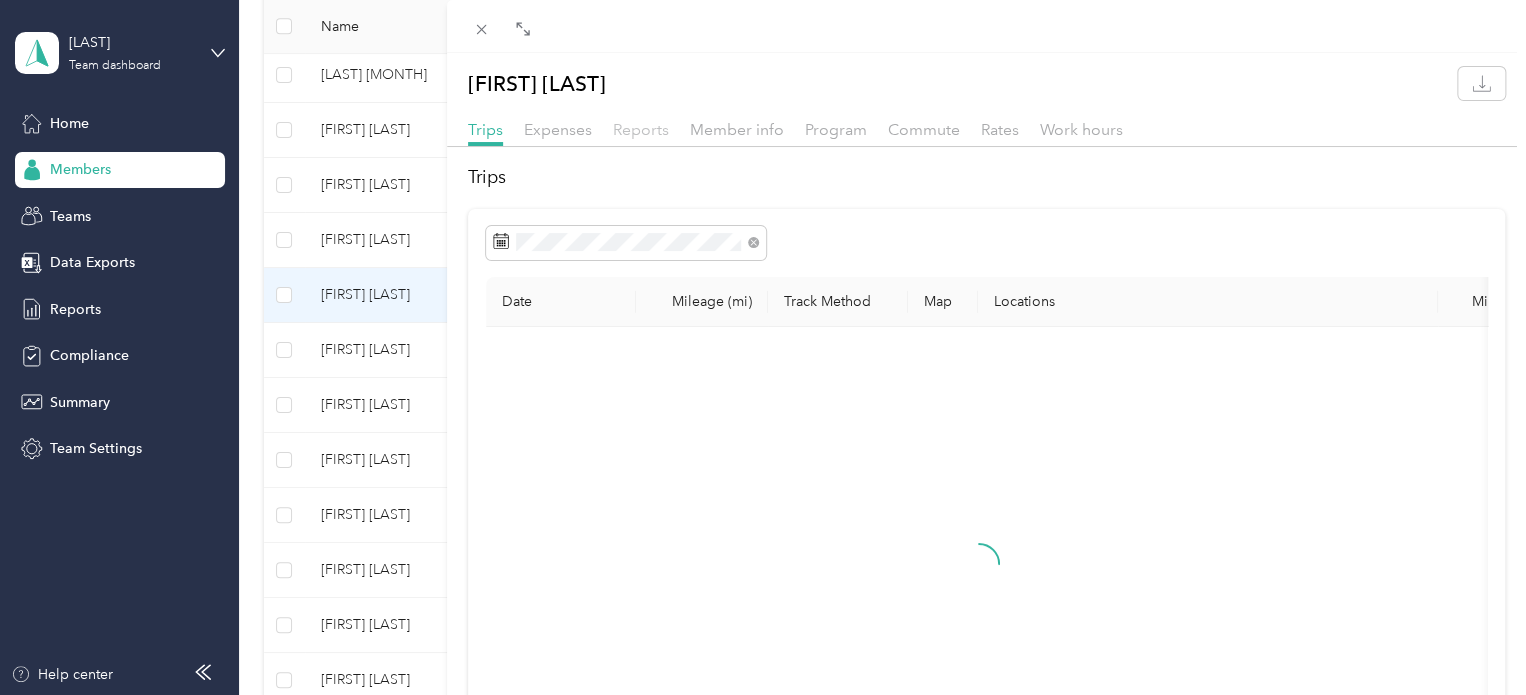 click on "Reports" at bounding box center (641, 129) 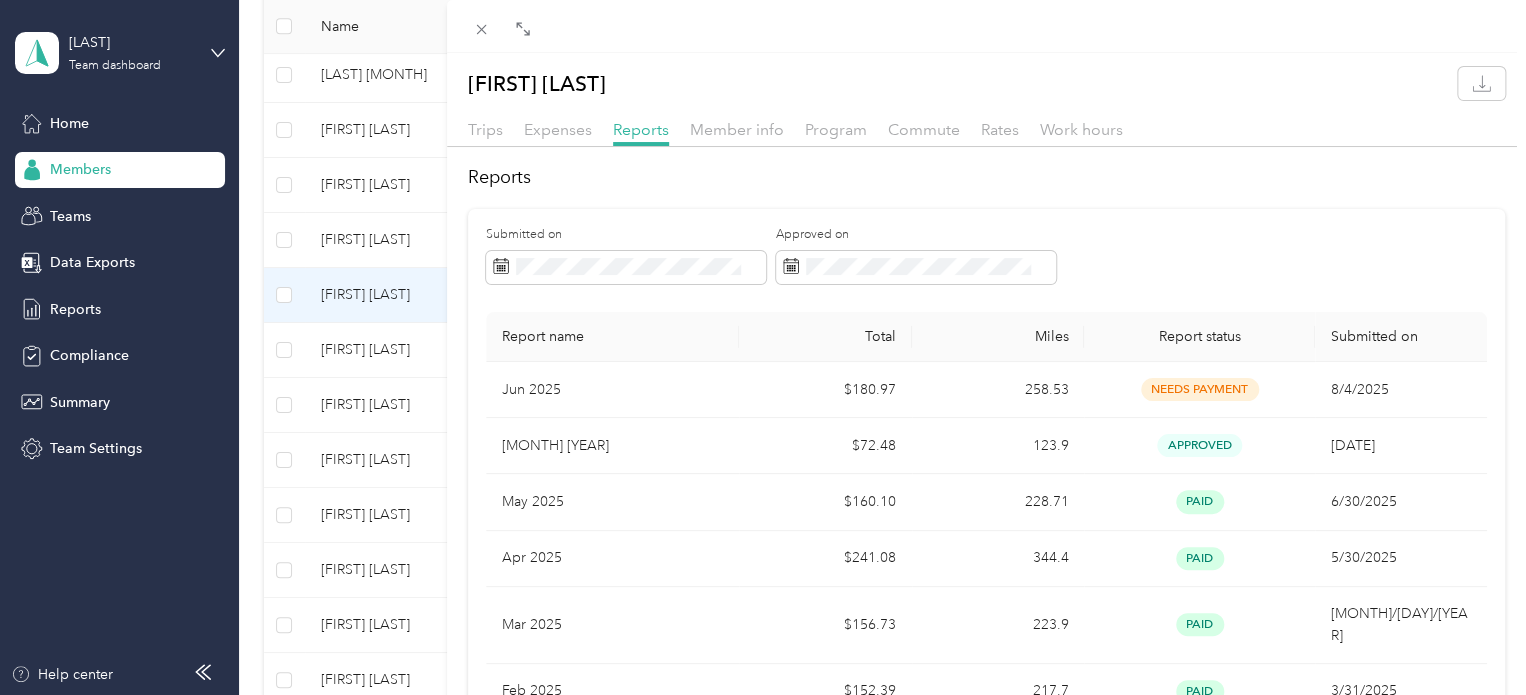 click on "[FIRST] [LAST] Trips Expenses Reports Member info Program Commute Rates Work hours Reports Submitted on Approved on Report name Total Miles Report status Submitted on [MONTH] [YEAR] $[PRICE] [NUMBER] needs payment [MONTH]/[DAY]/[YEAR] [MONTH] [YEAR] $[PRICE] [NUMBER] approved [MONTH]/[DAY]/[YEAR] [MONTH] [YEAR] $[PRICE] [NUMBER] paid [MONTH]/[DAY]/[YEAR] [MONTH] [YEAR] $[PRICE] [NUMBER] paid [MONTH]/[DAY]/[YEAR] [MONTH] [YEAR] $[PRICE] [NUMBER] paid [MONTH]/[DAY]/[YEAR] [MONTH] [YEAR] $[PRICE] [NUMBER] paid [MONTH]/[DAY]/[YEAR] [MONTH] [YEAR] $[PRICE] [NUMBER] paid [MONTH]/[DAY]/[YEAR] [MONTH] [YEAR] $[PRICE] [NUMBER] paid [MONTH]/[DAY]/[YEAR] [MONTH] [YEAR] $[PRICE] [NUMBER] paid [MONTH]/[DAY]/[YEAR] [MONTH] [YEAR] $[PRICE] [NUMBER] paid [MONTH]/[DAY]/[YEAR] [MONTH] [YEAR] $[PRICE] [NUMBER] paid [MONTH]/[DAY]/[YEAR] [MONTH] [YEAR] $[PRICE] [NUMBER] paid [MONTH]/[DAY]/[YEAR] [MONTH] [YEAR] $[PRICE] [NUMBER] paid [MONTH]/[DAY]/[YEAR] [MONTH] [YEAR] $[PRICE] [NUMBER] paid [MONTH]/[DAY]/[YEAR] [MONTH] [YEAR] $[PRICE] [NUMBER] paid [MONTH]/[DAY]/[YEAR] [MONTH] [YEAR] $[PRICE] [NUMBER] paid [MONTH]/[DAY]/[YEAR] [MONTH] [YEAR] $[PRICE] [NUMBER] paid [MONTH]/[DAY]/[YEAR] [MONTH] [YEAR] $[PRICE] [NUMBER] paid [MONTH]/[DAY]/[YEAR] [MONTH] [YEAR] $[PRICE] [NUMBER] paid [MONTH]/[DAY]/[YEAR] [MONTH] [YEAR] $[PRICE] [NUMBER] paid [MONTH]/[DAY]/[YEAR] [MONTH] [YEAR] $[PRICE] [NUMBER] paid [MONTH]/[DAY]/[YEAR]" at bounding box center (763, 347) 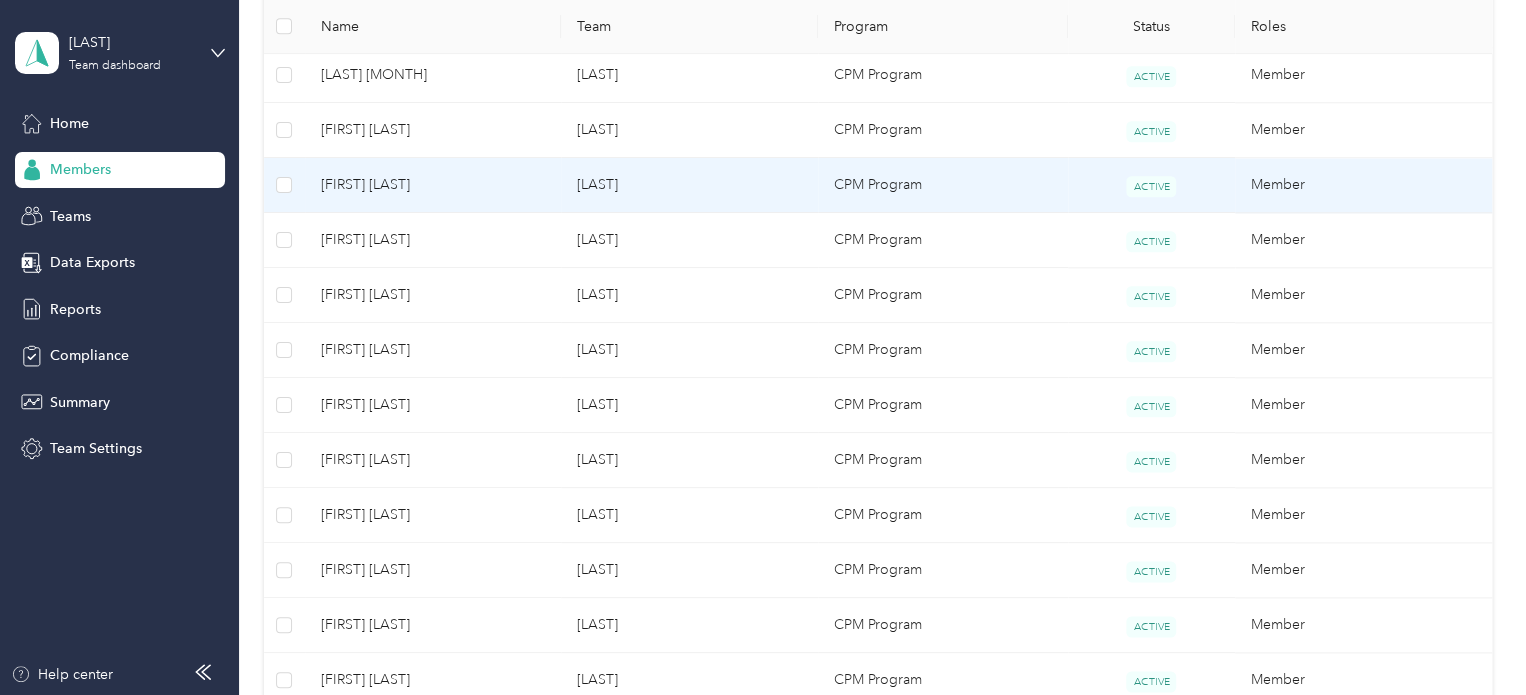 click on "[FIRST] [LAST]" at bounding box center (433, 185) 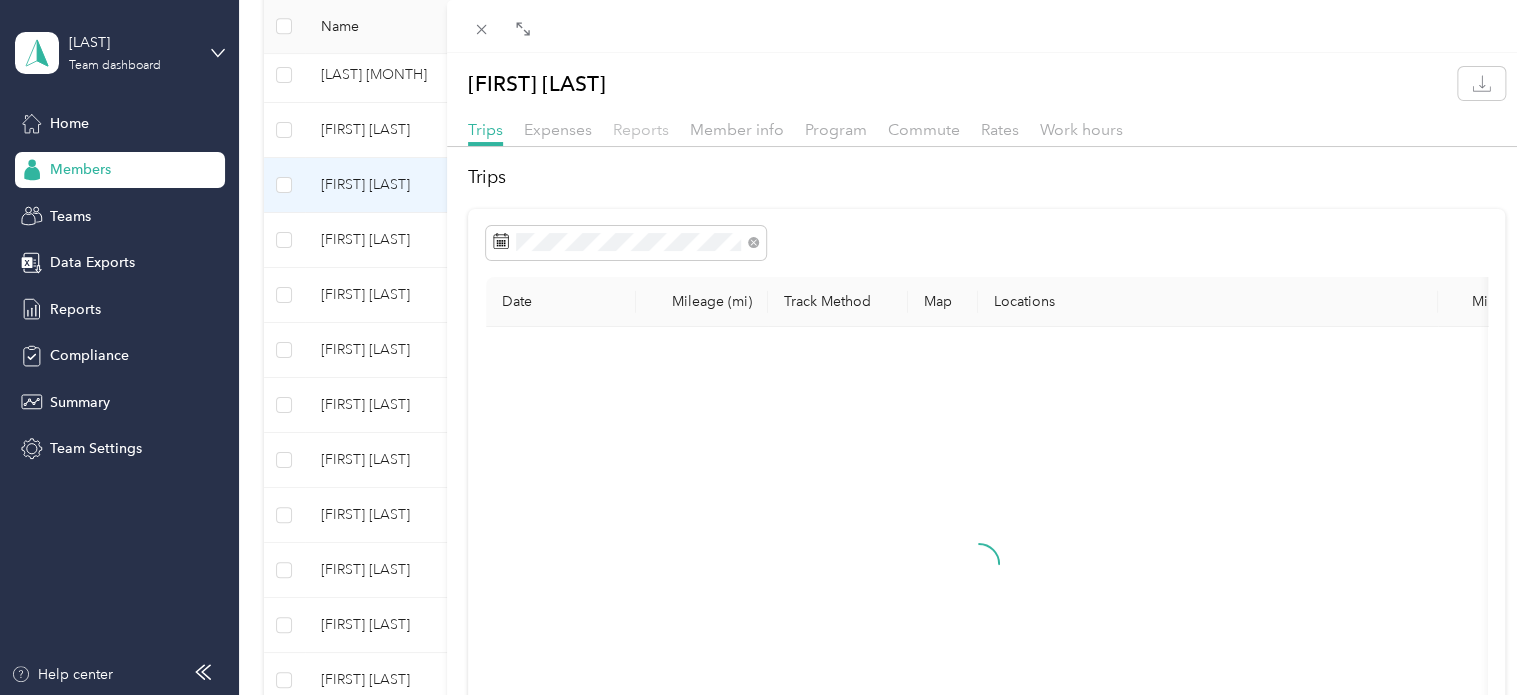 click on "Reports" at bounding box center [641, 129] 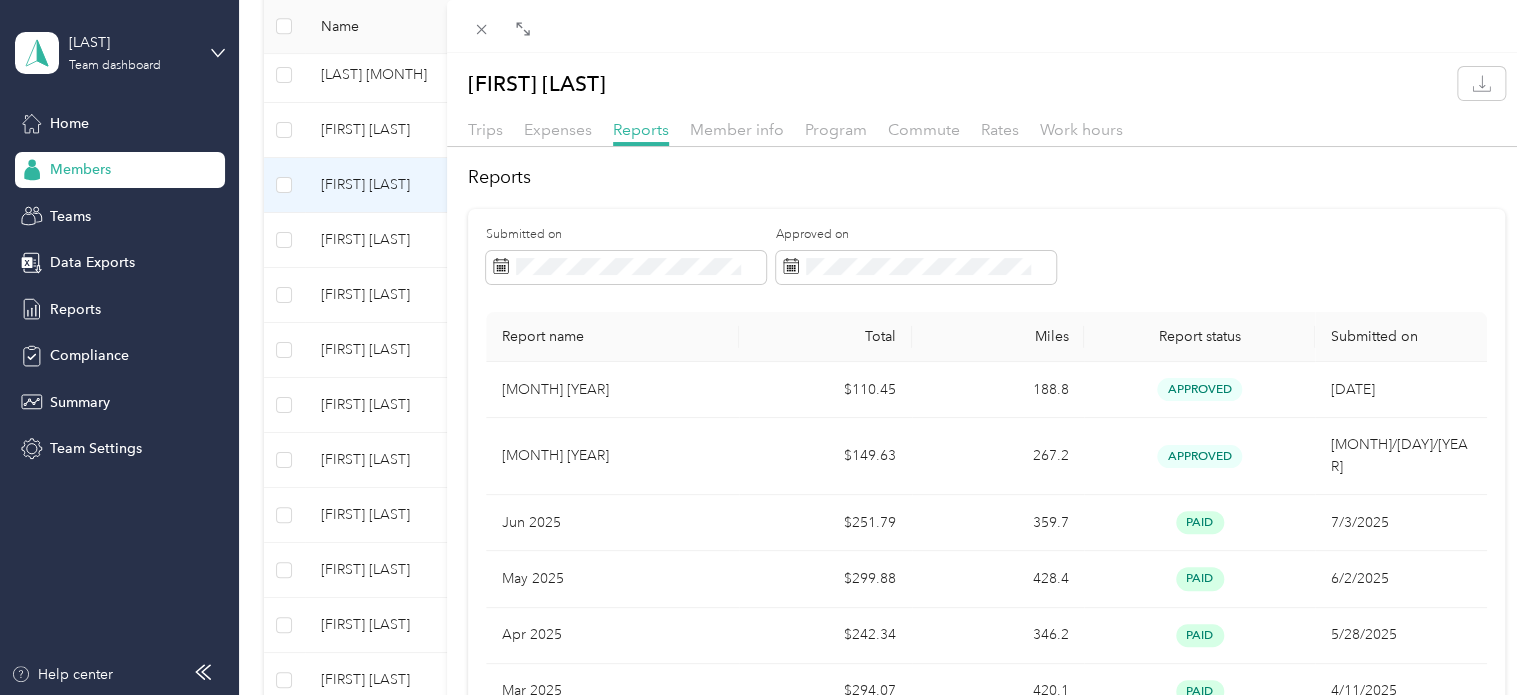 click on "[FIRST] [LAST] Trips Expenses Reports Member info Program Commute Rates Work hours Reports Submitted on Approved on Report name Total Miles Report status Submitted on [MONTH] [YEAR] $[PRICE] [NUMBER] approved [MONTH]/[DAY]/[YEAR] [MONTH] [YEAR] $[PRICE] [NUMBER] approved [MONTH]/[DAY]/[YEAR] [MONTH] [YEAR] $[PRICE] [NUMBER] paid [MONTH]/[DAY]/[YEAR] [MONTH] [YEAR] $[PRICE] [NUMBER] paid [MONTH]/[DAY]/[YEAR] [MONTH] [YEAR] $[PRICE] [NUMBER] paid [MONTH]/[DAY]/[YEAR] [MONTH] [YEAR] $[PRICE] [NUMBER] paid [MONTH]/[DAY]/[YEAR] [MONTH] [YEAR] $[PRICE] [NUMBER] paid [MONTH]/[DAY]/[YEAR] [MONTH] [YEAR] $[PRICE] [NUMBER] paid [MONTH]/[DAY]/[YEAR] [MONTH] [YEAR] $[PRICE] [NUMBER] paid [MONTH]/[DAY]/[YEAR] [MONTH] [YEAR] $[PRICE] [NUMBER] paid [MONTH]/[DAY]/[YEAR] [MONTH] [YEAR] $[PRICE] [NUMBER] paid [MONTH]/[DAY]/[YEAR] [MONTH] [YEAR] $[PRICE] [NUMBER] paid [MONTH]/[DAY]/[YEAR] [MONTH] [YEAR] $[PRICE] [NUMBER] paid [MONTH]/[DAY]/[YEAR] [MONTH] [YEAR] $[PRICE] [NUMBER] paid [MONTH]/[DAY]/[YEAR] [MONTH] [YEAR] $[PRICE] [NUMBER] paid [MONTH]/[DAY]/[YEAR] [MONTH] [YEAR] $[PRICE] [NUMBER] paid [MONTH]/[DAY]/[YEAR] [MONTH] [YEAR] $[PRICE] [NUMBER] paid [MONTH]/[DAY]/[YEAR] [MONTH] [YEAR] $[PRICE] [NUMBER] paid [MONTH]/[DAY]/[YEAR] [MONTH] [YEAR] $[PRICE] [NUMBER] paid [MONTH]/[DAY]/[YEAR] [MONTH] [YEAR] $[PRICE] [NUMBER] paid [MONTH]/[DAY]/[YEAR] [MONTH] [YEAR] $[PRICE] [NUMBER] paid [MONTH]/[DAY]/[YEAR]" at bounding box center (763, 347) 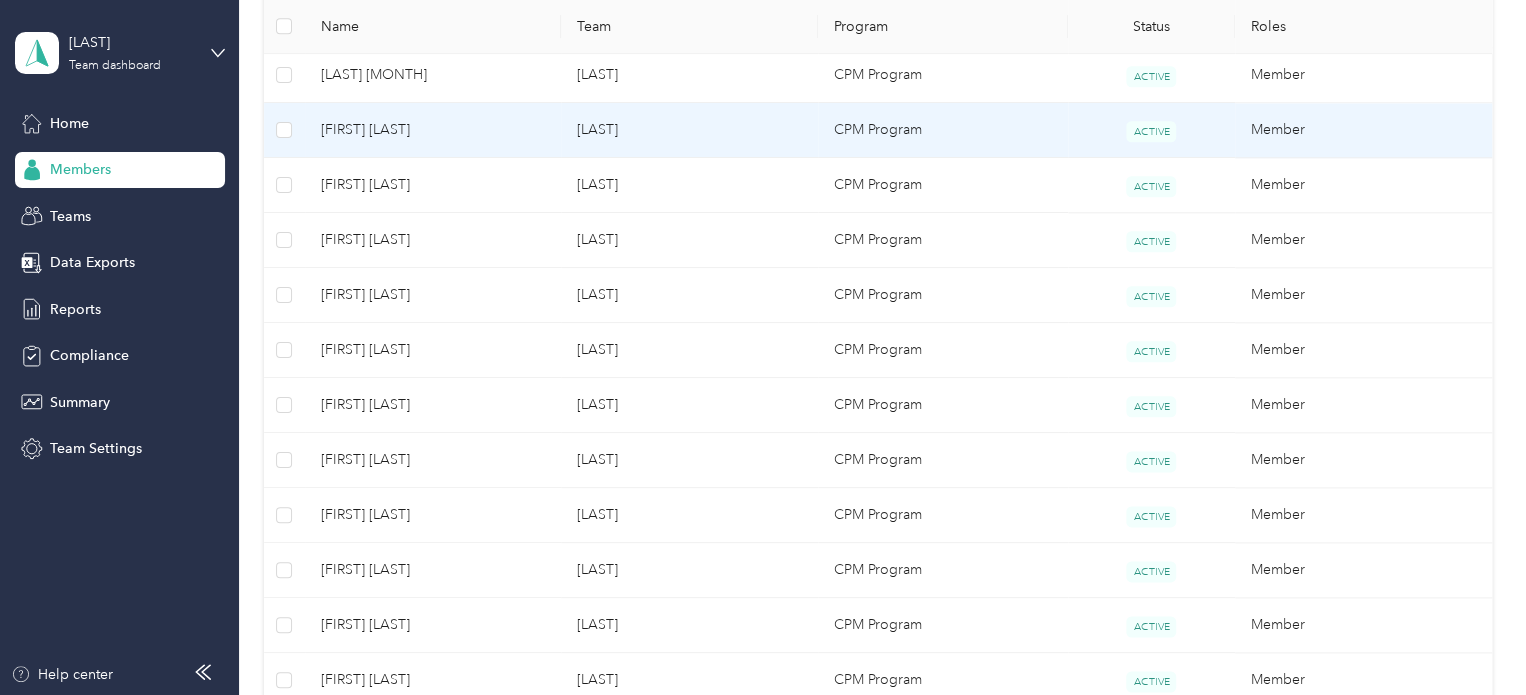 click on "[FIRST] [LAST]" at bounding box center (433, 130) 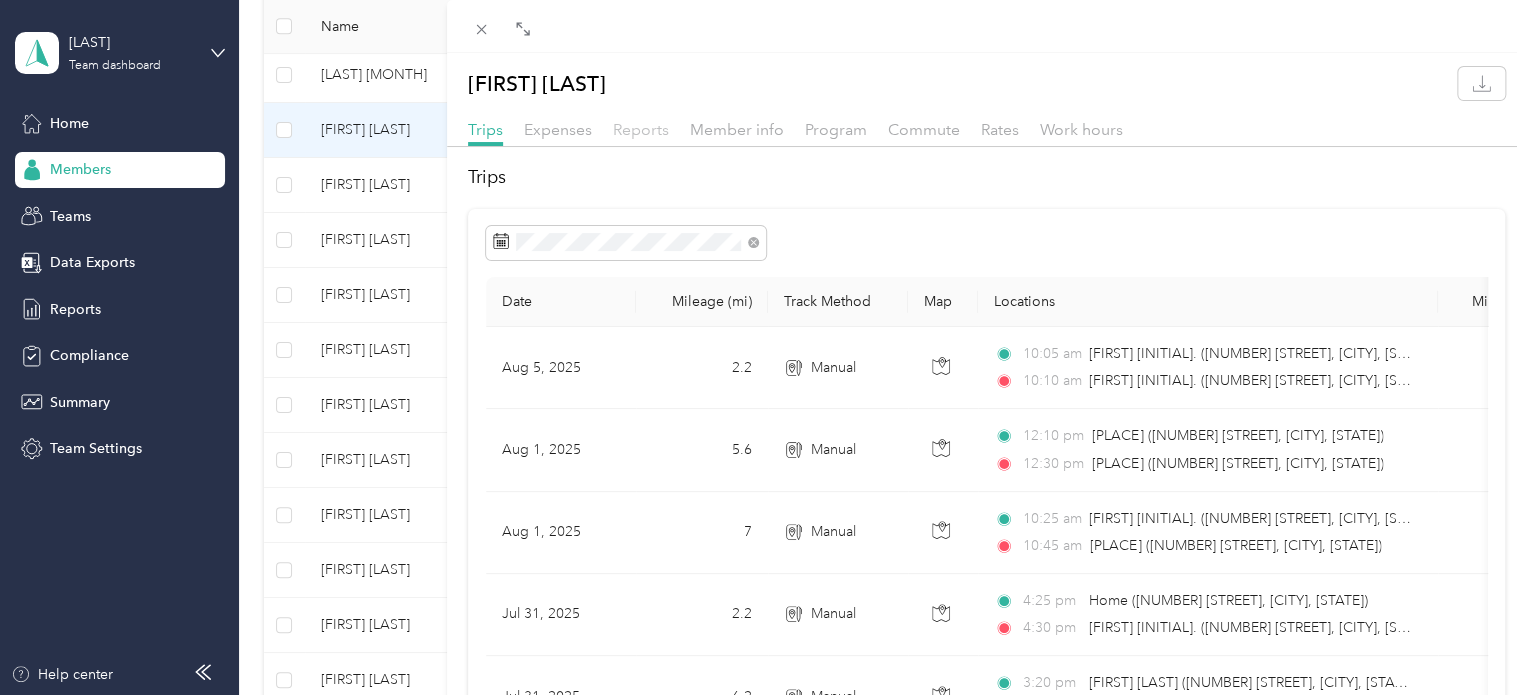 click on "Reports" at bounding box center [641, 129] 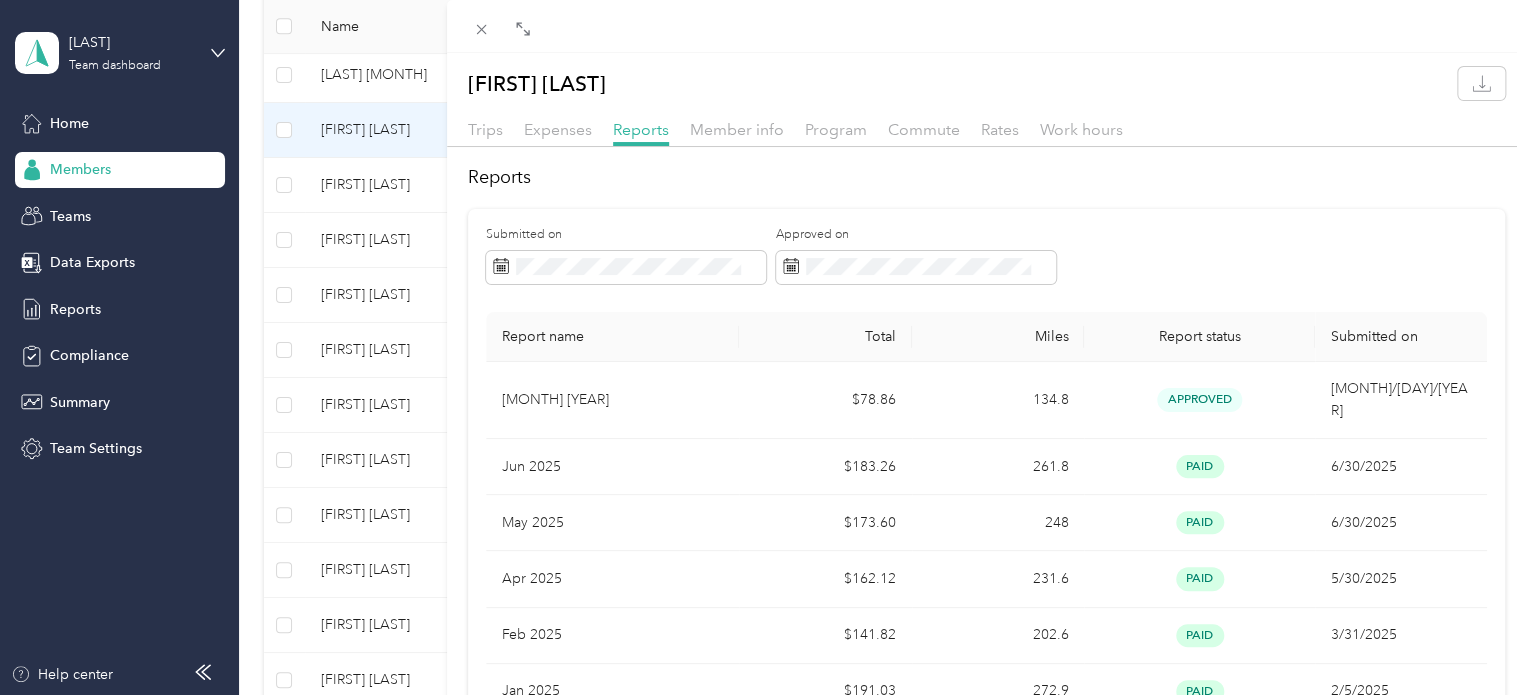 click on "[FIRST] [LAST] Trips Expenses Reports Member info Program Commute Rates Work hours Reports Submitted on Approved on Report name Total Miles Report status Submitted on Dec 2021 $78.86 134.8 approved 1/21/2022 Jun 2025 $183.26 261.8 paid 6/30/2025 May 2025 $173.60 248 paid 6/30/2025 Apr 2025 $162.12 231.6 paid 5/30/2025 Feb 2025 $141.82 202.6 paid 3/31/2025 Jan 2025 $191.03 272.9 paid 2/5/2025 Dec 2024 $430.26 198.9 paid 1/31/2025 Oct 2024 $195.17 291.3 paid 11/27/2024 Aug 2024 $168.84 252 paid 9/12/2024 Jul 2024 $178.42 266.3 paid 8/1/2024 Jun 2024 $211.18 315.2 paid 7/2/2024 Apr 2024 $174.94 261.1 paid 5/31/2024 Mar 2024 $193.76 289.2 paid 4/29/2024 Dec 2023 $124.91 552.6 paid 1/30/2024 Sep 2023 $26.33 249.7 paid 10/24/2023 Aug 2023 $672.20 476 paid 9/19/2023 Jun 2023 $121.31 518.7 paid 7/5/2023 May 2023 $144.03 622.7 paid 6/23/2023 Mar 2023 $439.99 0 marked as paid 4/27/2023 Mar 2023 $146.26 678.1 marked as paid 4/19/2023 Feb 2023 $105.19 525.8 marked as paid 3/29/2023 Jan 2023 $131.33 594.9" at bounding box center [763, 347] 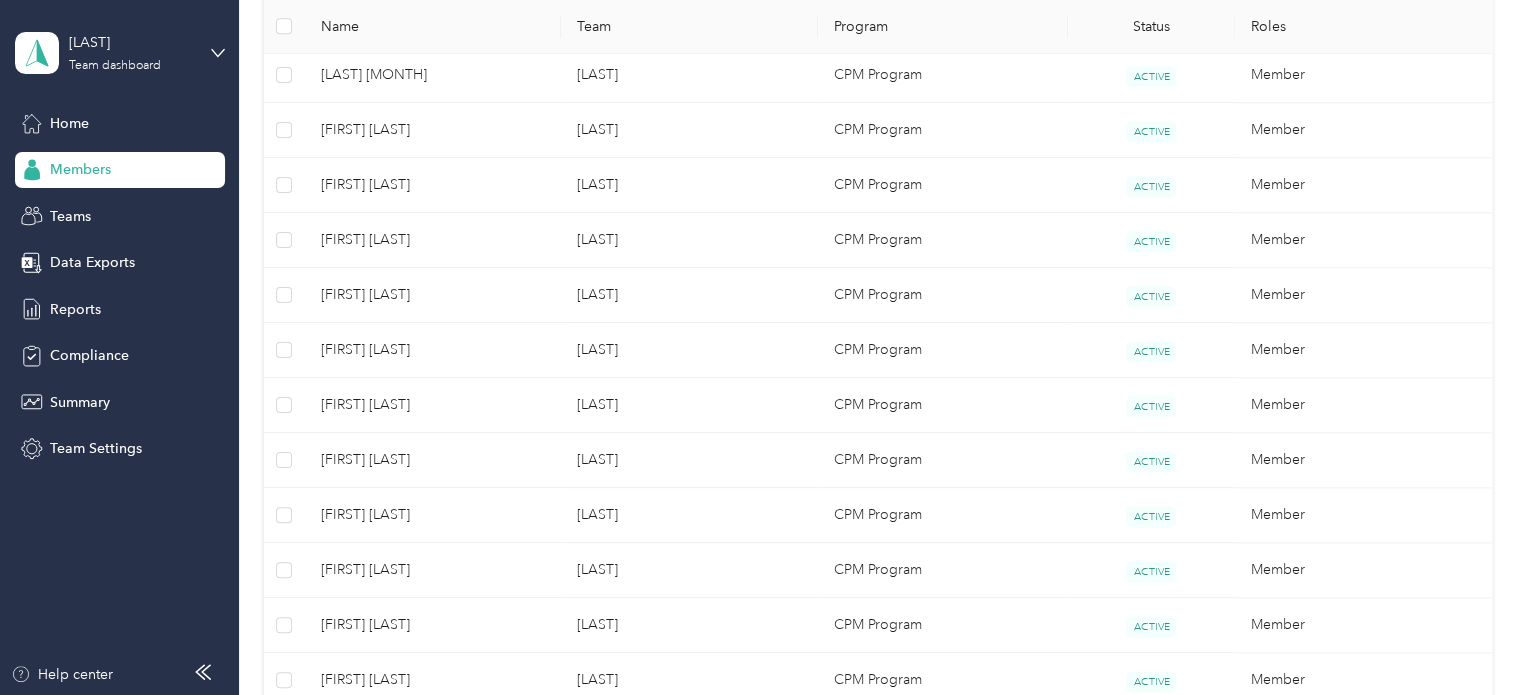 click on "[LAST] [MONTH]" at bounding box center (433, 75) 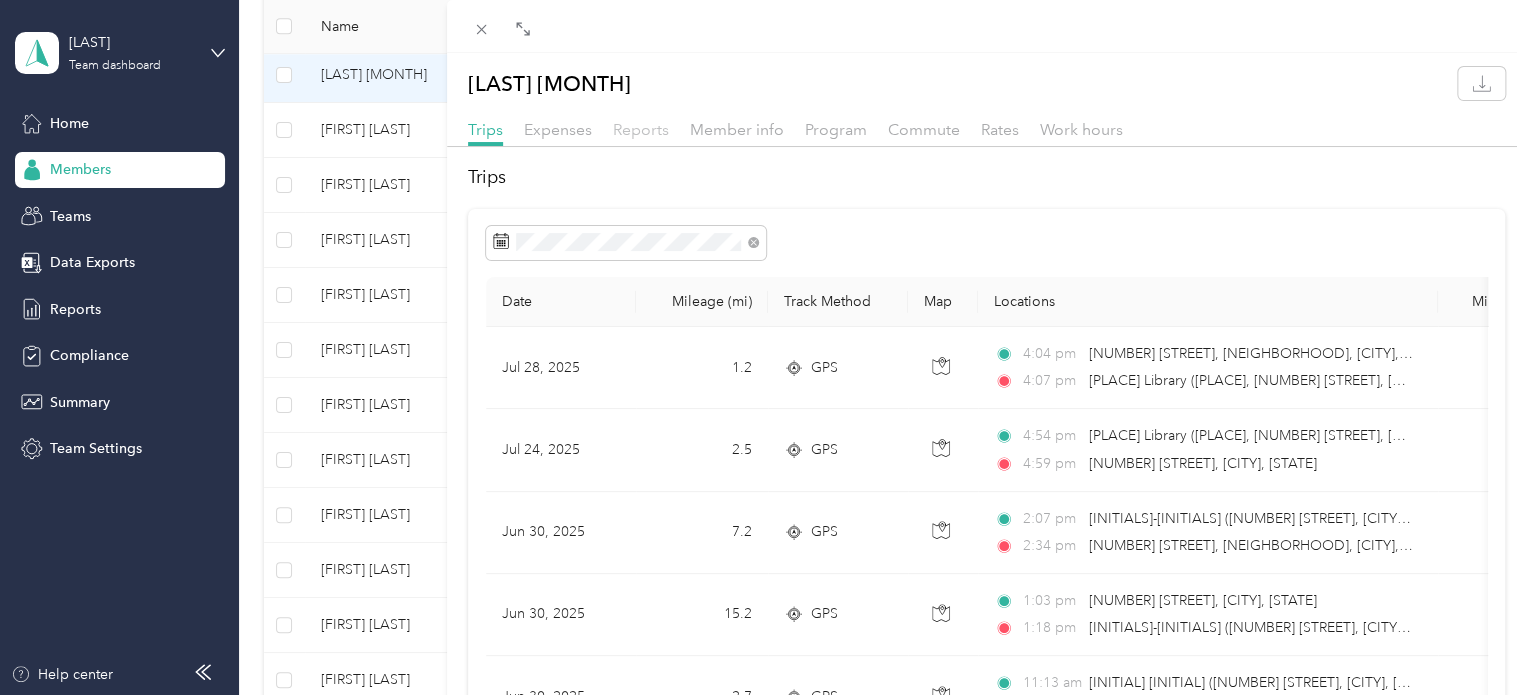 click on "Reports" at bounding box center [641, 129] 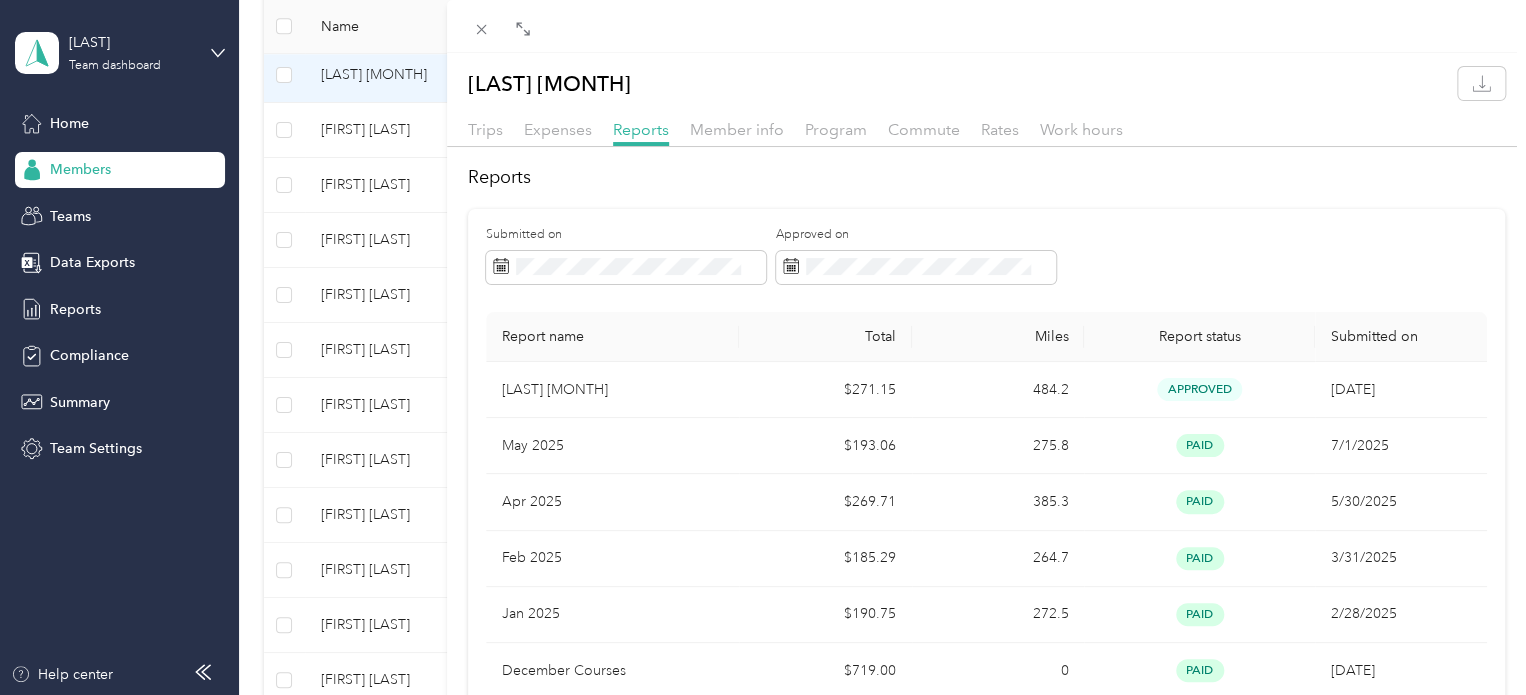 click on "[FIRST] [LAST] Trips Expenses Reports Member info Program Commute Rates Work hours Reports Submitted on Approved on Report name Total Miles Report status Submitted on Rakes July 2021 $271.15 484.2 approved 8/27/2021 May 2025 $193.06 275.8 paid 7/1/2025 Apr 2025 $269.71 385.3 paid 5/30/2025 Feb 2025 $185.29 264.7 paid 3/31/2025 Jan 2025 $190.75 272.5 paid 2/28/2025 December Courses $719.00 0 paid 12/23/2024 Dec 2024 $127.37 190.1 paid 1/31/2025 Oct 2024 $169.31 252.7 paid 11/27/2024 Nov 2024 $155.78 232.5 paid 12/20/2024 Sep 2024 $117.59 175.5 paid 10/24/2024 Aug 2024 $207.37 309.5 paid 9/30/2024 Jun 2024 $111.69 166.7 paid 7/31/2024 Jul 2024 $183.92 274.5 paid 8/30/2024 Sep 2023 $112.59 171.9 paid 5/23/2024 July Course Expenses $0.01 0 paid 8/31/2023 July Course Expense $338.99 0 paid 8/31/2023 Aug 2023 $147.64 1,022.1 paid 9/29/2023 Jun 2023 $184.51 1,191.7 paid 7/31/2023 Jul 2023 $95.24 751.5 paid 8/31/2023 June Course Expenses $339.00 0 paid 6/28/2023 May 2023 $162.18 1,040.8 paid 790.4" at bounding box center [763, 347] 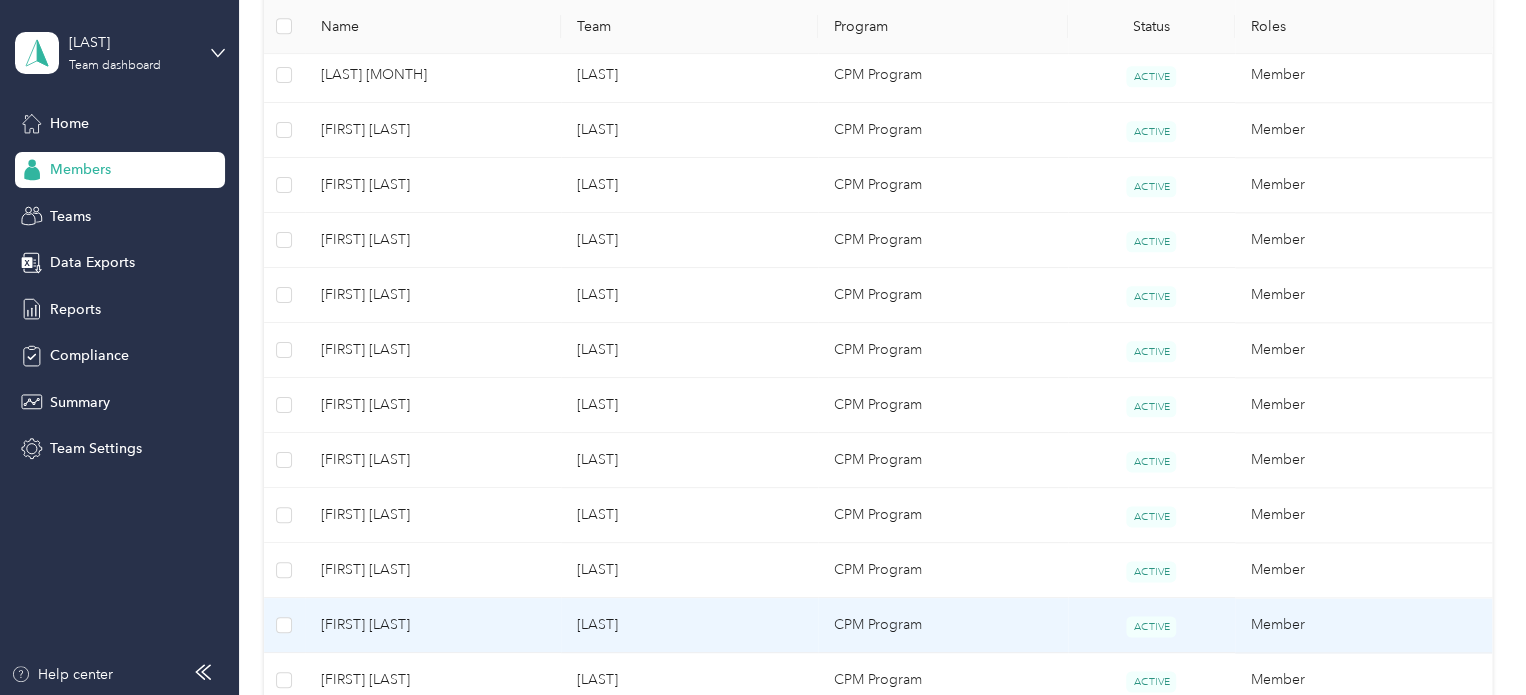 click on "[FIRST] [LAST]" at bounding box center (433, 625) 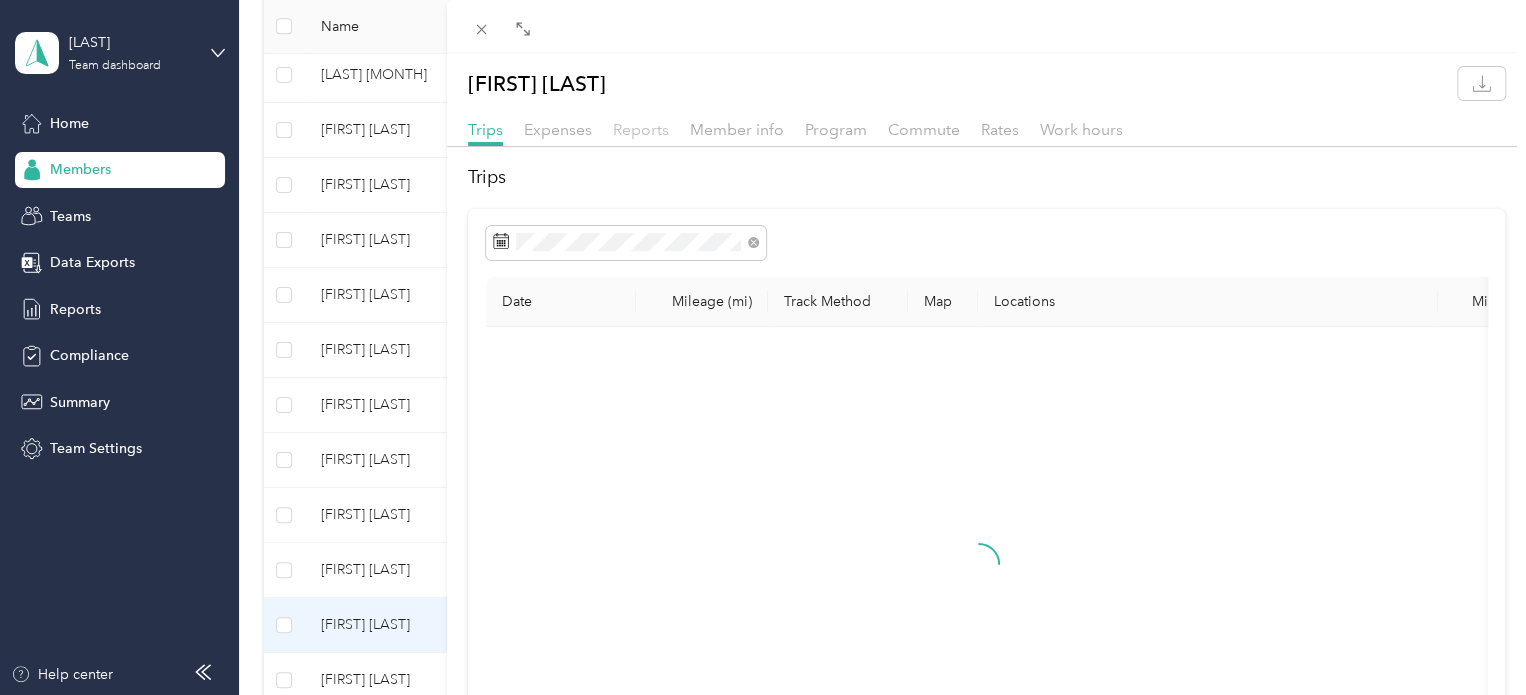 click on "Reports" at bounding box center (641, 129) 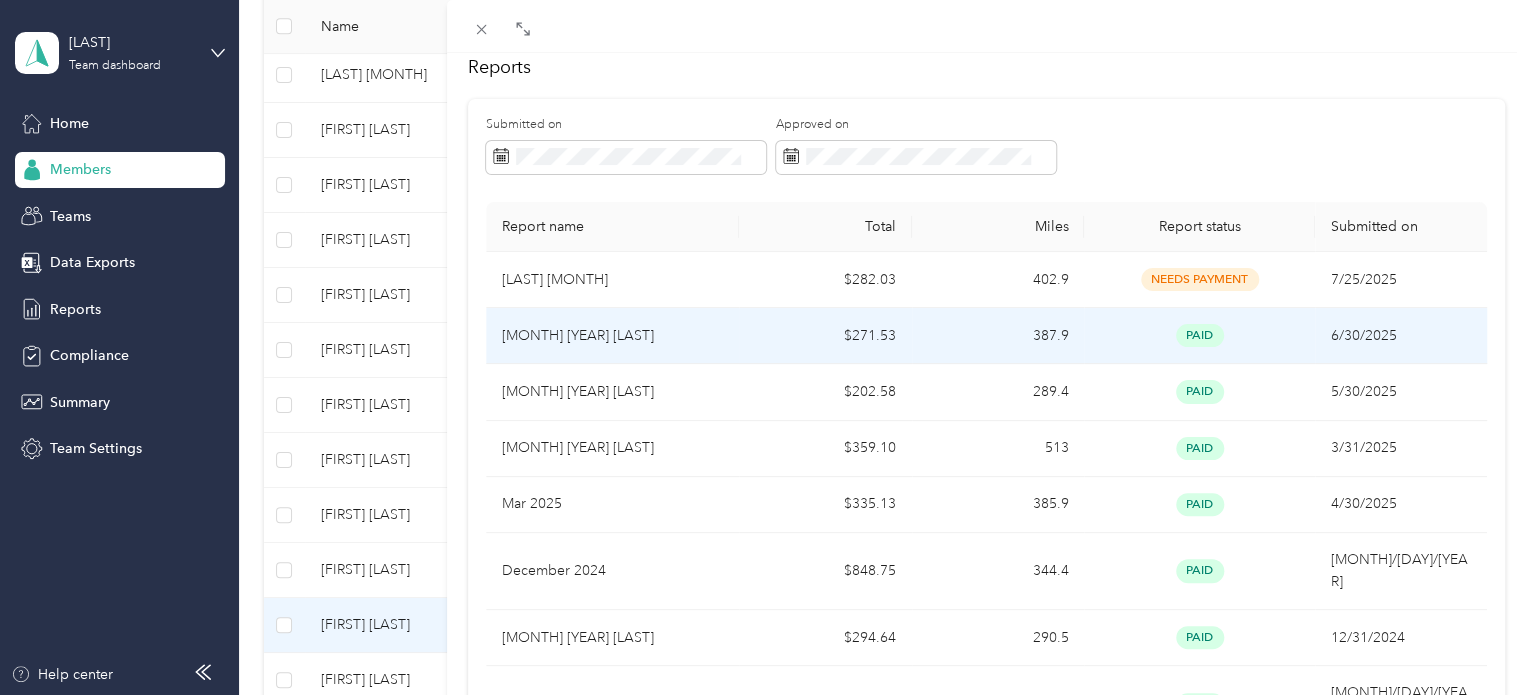 scroll, scrollTop: 120, scrollLeft: 0, axis: vertical 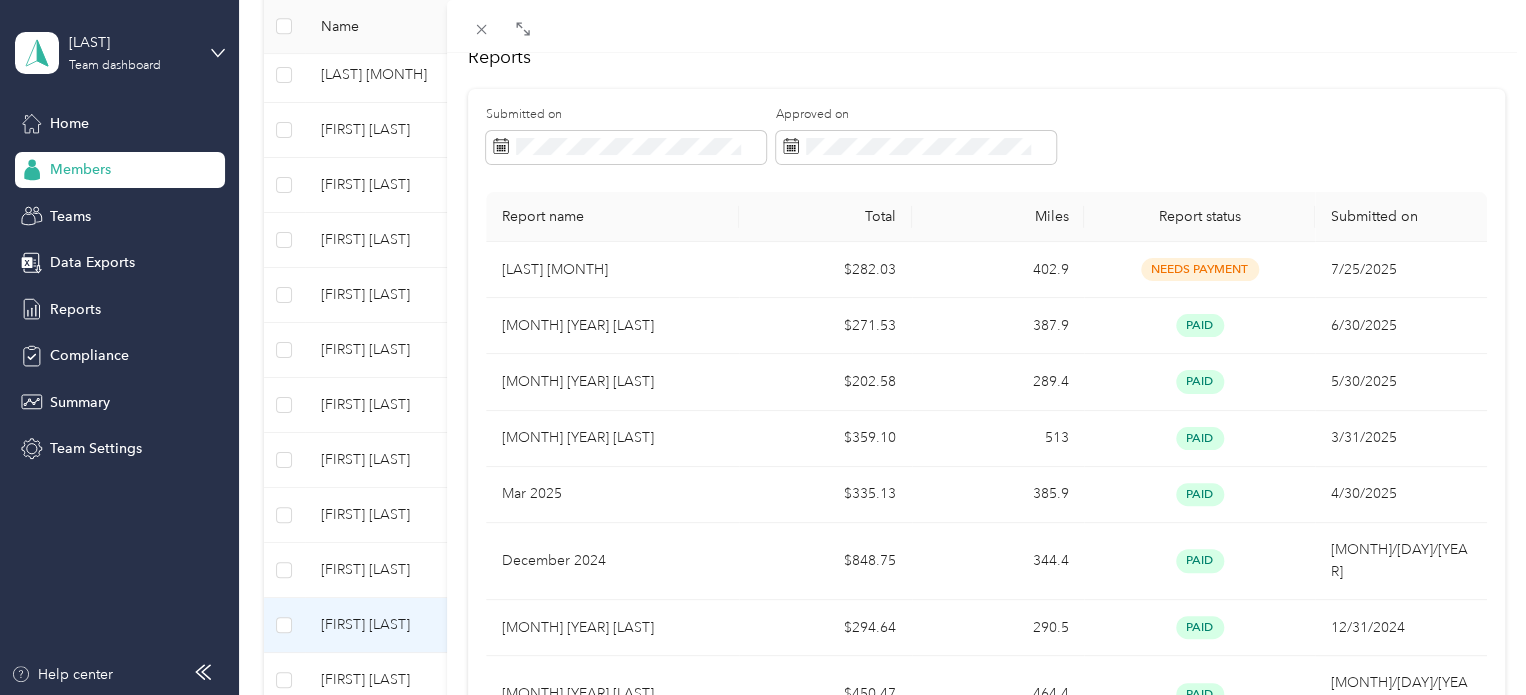 click on "[FIRST] [LAST] Trips Expenses Reports Member info Program Commute Rates Work hours Reports Submitted on Approved on Report name Total Miles Report status Submitted on Watson June $282.03 402.9 needs payment 7/25/2025 May 2025 Watson $271.53 387.9 paid 6/30/2025 April 2025 Watson $202.58 289.4 paid 5/30/2025 Feb2025 Watson $359.10 513 paid 3/31/2025 Mar 2025 $335.13 385.9 paid 4/30/2025 December 2024 $848.75 344.4 paid 1/29/2025 Nov2024 Watson $294.64 290.5 paid 12/31/2024 Oct 2024 WatsonE $450.47 464.4 paid 11/27/2024 Sep 2024 $242.54 362 paid 10/31/2024 watson july-aug 2024 $577.07 861.3 paid 8/30/2024 Watson May 2024 $375.47 560.4 paid 6/28/2024 Watson June 2024 $267.33 399 paid 6/28/2024 EWatson April 2024 $266.19 397.3 paid 5/30/2024 EWatson March2024 redo $272.62 406.9 paid 1/22/2024 October Watson $864.75 756.7 paid 11/30/2023 Watson sept2023 $225.45 484.2 paid 10/10/2023 August 2023 Watson mileage $157.72 366.8 paid 9/25/2023 Apr 2025" at bounding box center (763, 347) 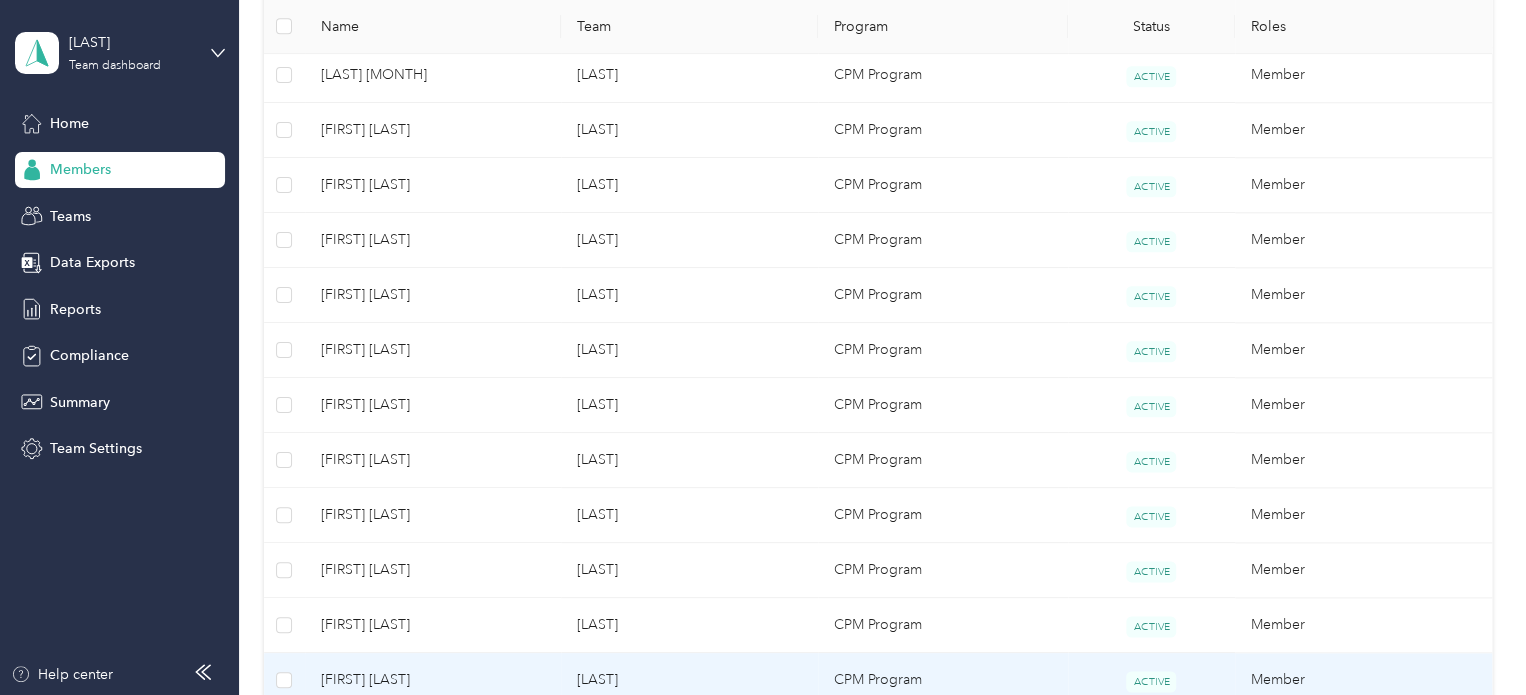 drag, startPoint x: 381, startPoint y: 676, endPoint x: 353, endPoint y: 678, distance: 28.071337 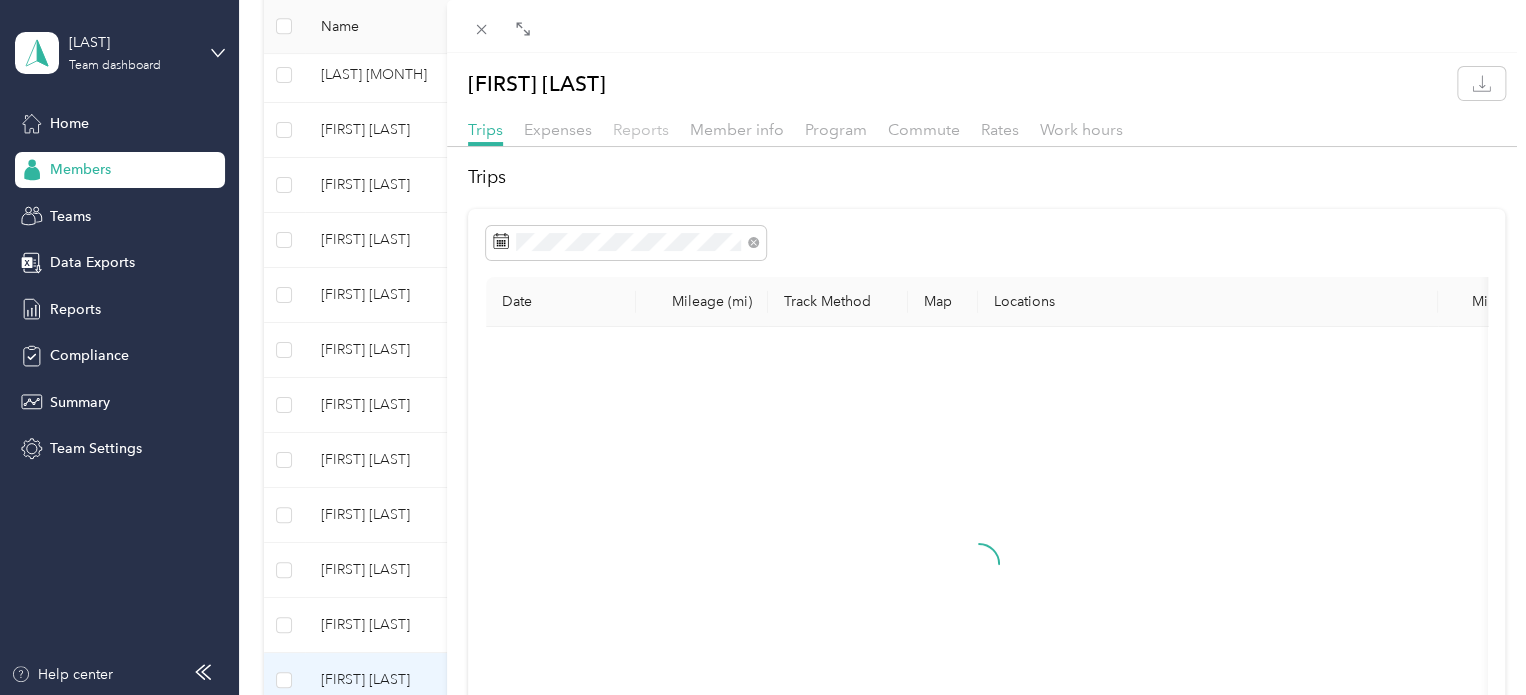 click on "Reports" at bounding box center [641, 129] 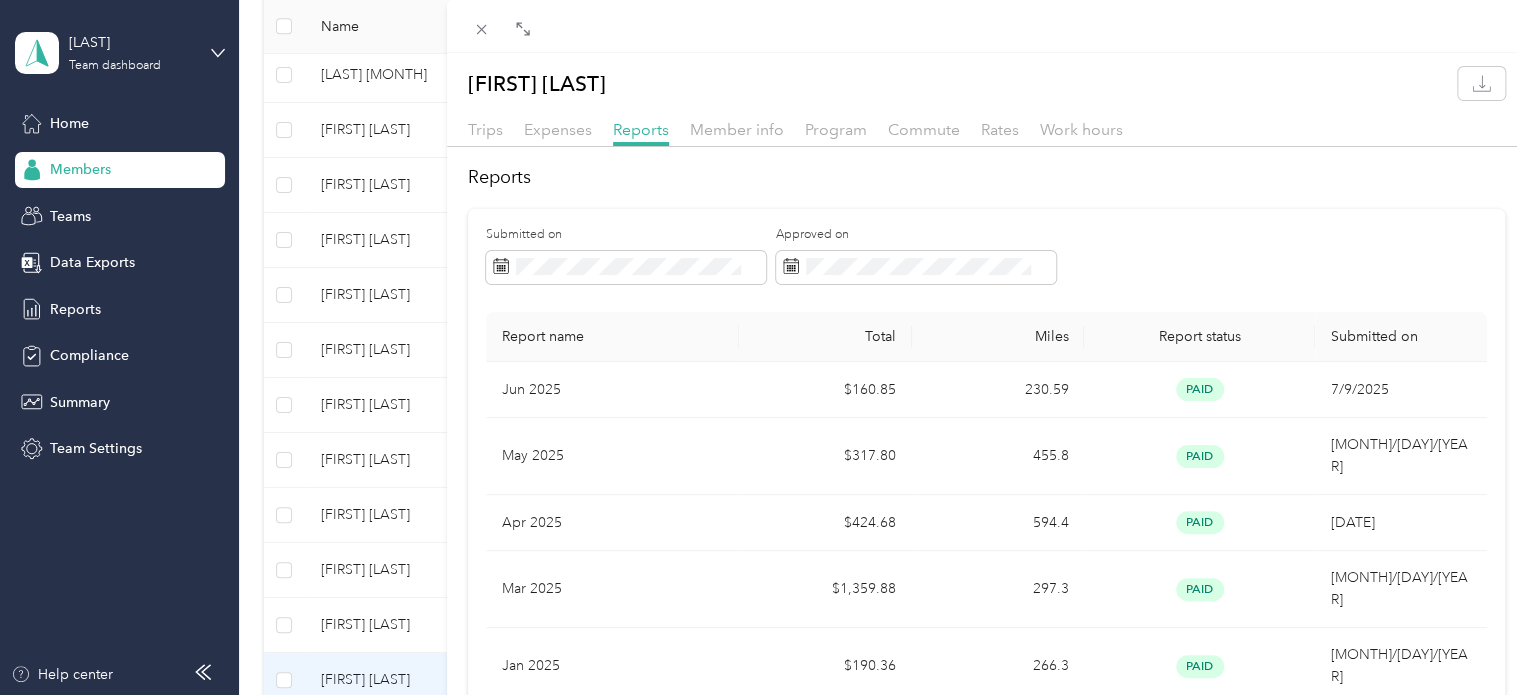 click on "[FIRST] [LAST] Trips Expenses Reports Member info Program Commute Rates Work hours Reports Submitted on Approved on Report name Total Miles Report status Submitted on [MONTH] [YEAR] $[PRICE] [NUMBER] paid [MONTH]/[DAY]/[YEAR] [MONTH] [YEAR] $[PRICE] [NUMBER] paid [MONTH]/[DAY]/[YEAR] [MONTH] [YEAR] $[PRICE] [NUMBER] paid [MONTH]/[DAY]/[YEAR] [MONTH] [YEAR] $[PRICE] [NUMBER] paid [MONTH]/[DAY]/[YEAR] [MONTH] [YEAR] $[PRICE] [NUMBER] paid [MONTH]/[DAY]/[YEAR] [MONTH] [YEAR] $[PRICE] [NUMBER] paid [MONTH]/[DAY]/[YEAR] [MONTH] [YEAR] $[PRICE] [NUMBER] paid [MONTH]/[DAY]/[YEAR] [MONTH] [YEAR] $[PRICE] [NUMBER] paid [MONTH]/[DAY]/[YEAR] [MONTH] [YEAR] $[PRICE] [NUMBER] paid [MONTH]/[DAY]/[YEAR] [MONTH] [YEAR] $[PRICE] [NUMBER] paid [MONTH]/[DAY]/[YEAR] [MONTH] [YEAR] $[PRICE] [NUMBER] paid [MONTH]/[DAY]/[YEAR] [MONTH] [YEAR] $[PRICE] [NUMBER] paid [MONTH]/[DAY]/[YEAR] [MONTH] [YEAR] $[PRICE] [NUMBER] rejected [MONTH]/[DAY]/[YEAR] Showing [NUMBER] out of [NUMBER] [NUMBER] / page" at bounding box center (763, 347) 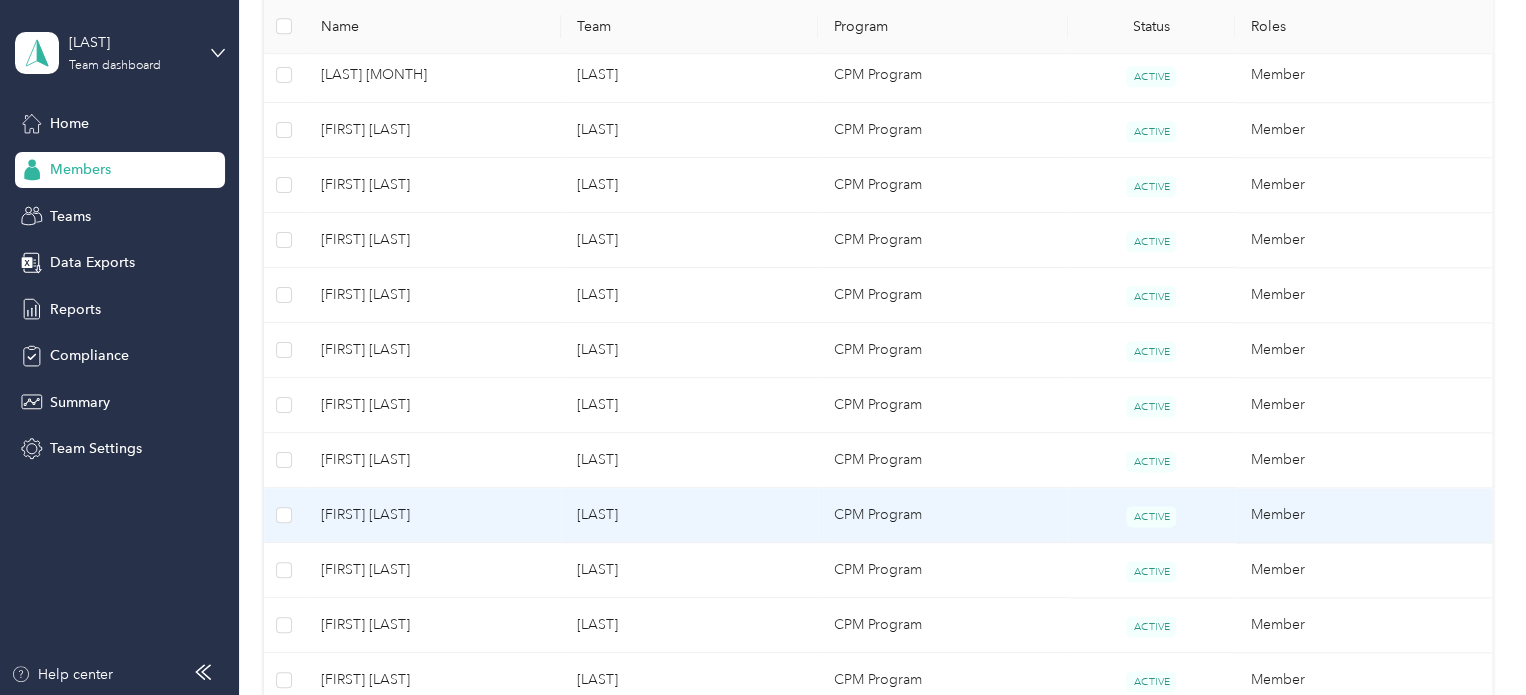 click on "[FIRST] [LAST]" at bounding box center (433, 515) 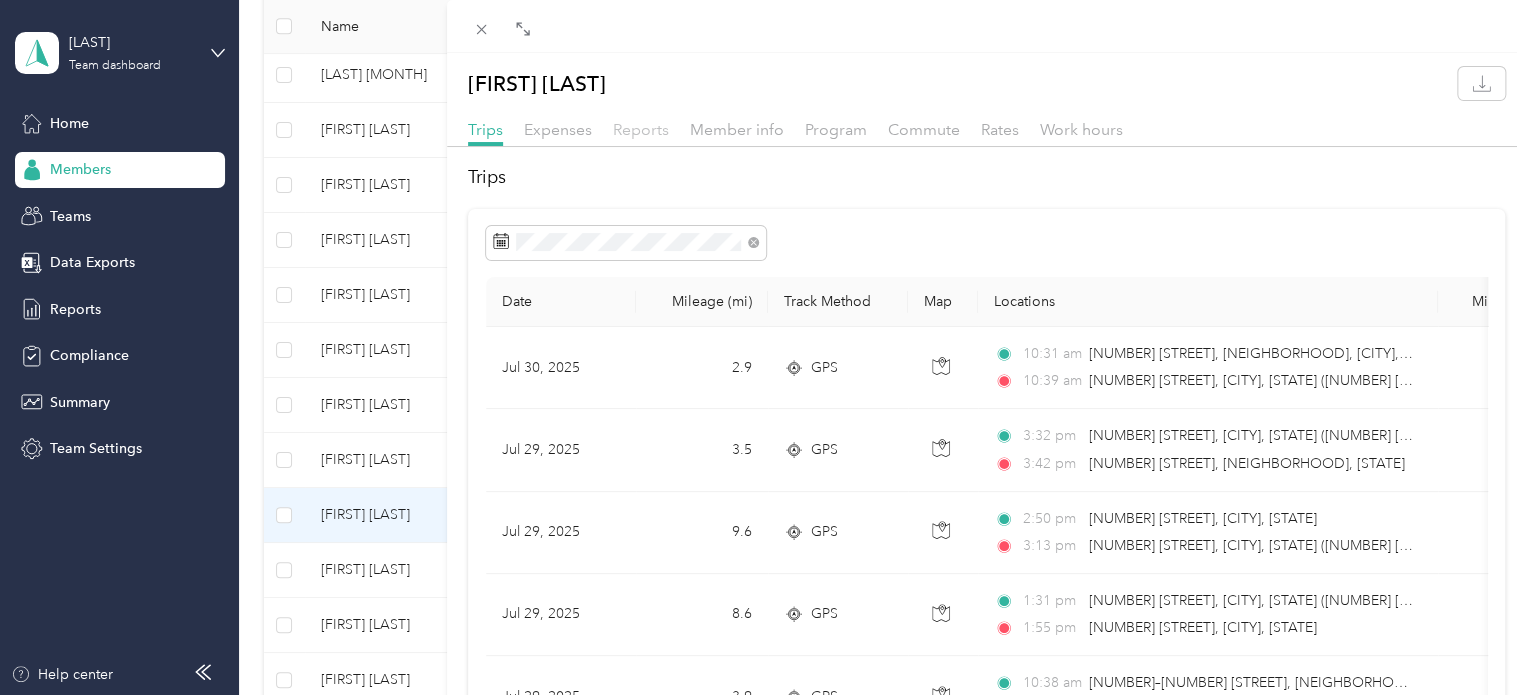 click on "Reports" at bounding box center (641, 129) 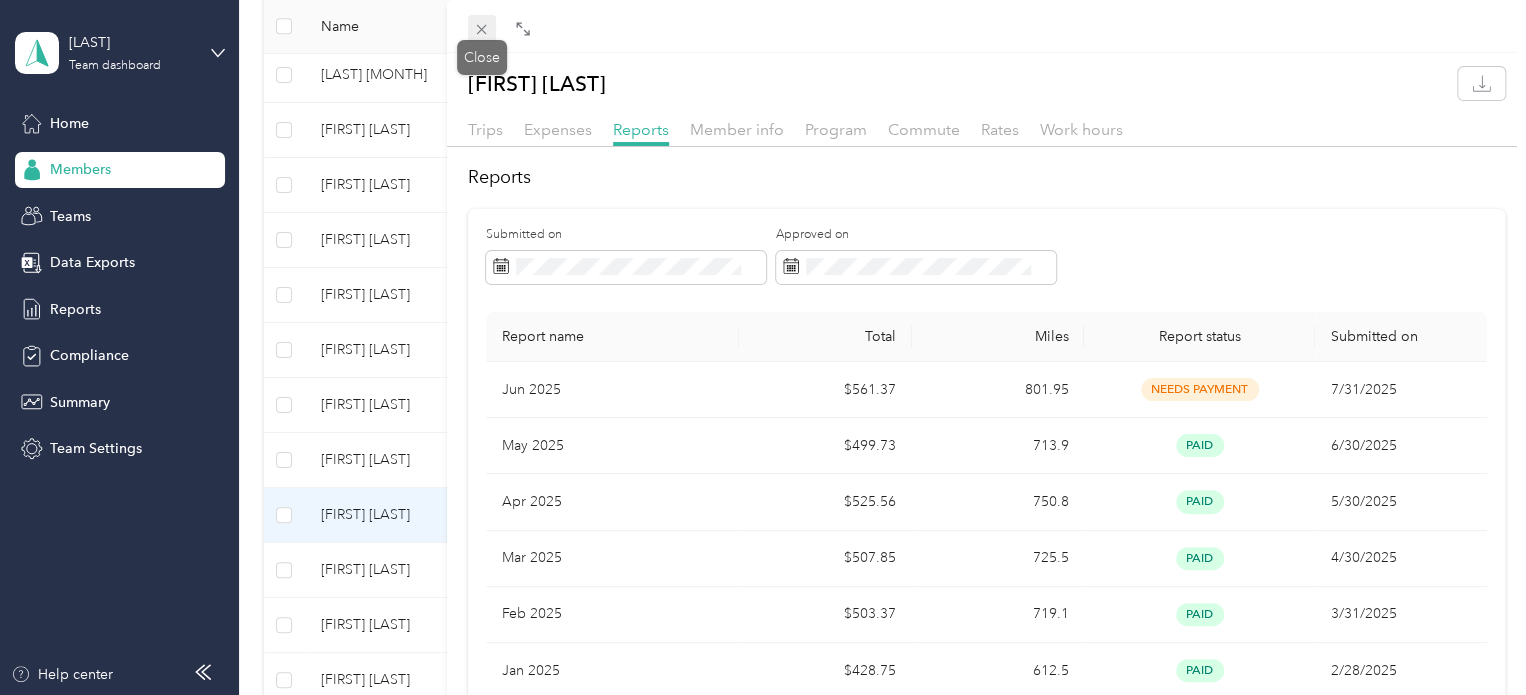 click 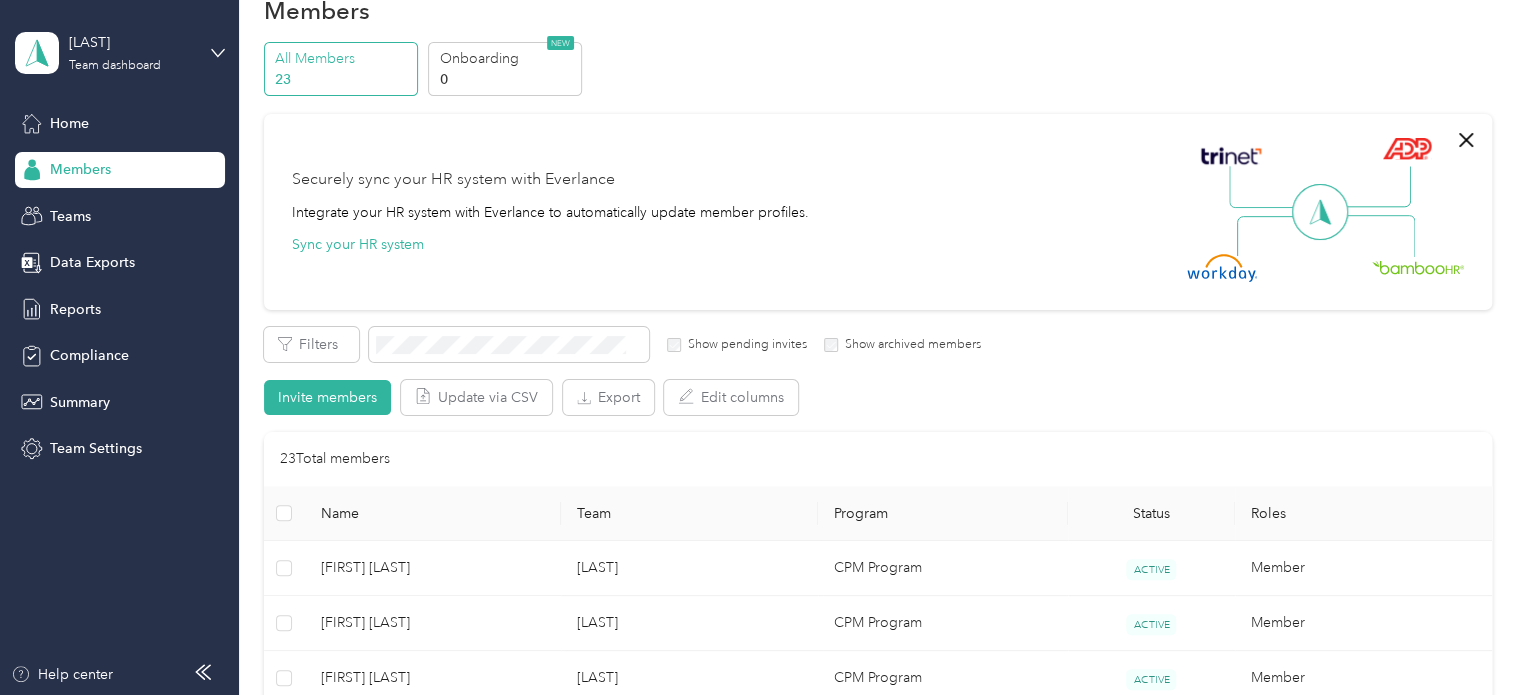 scroll, scrollTop: 0, scrollLeft: 0, axis: both 